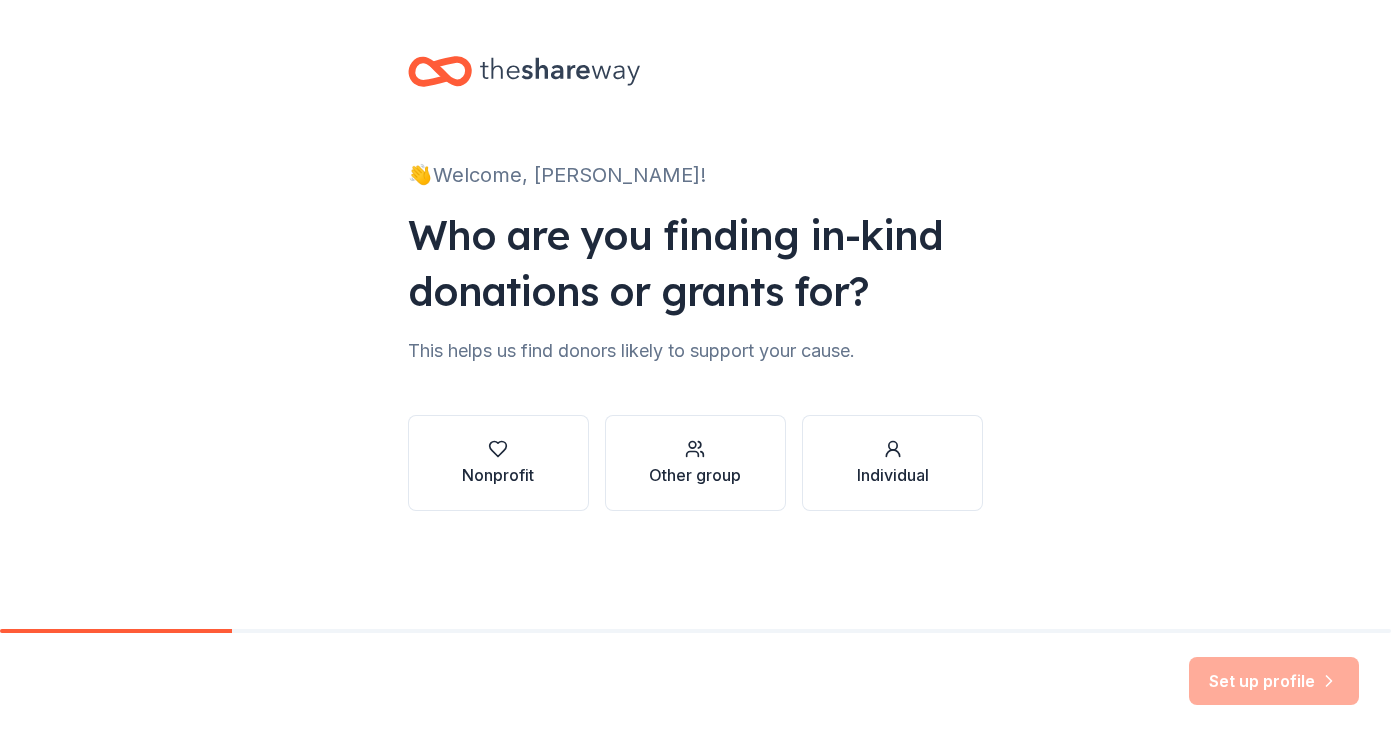 scroll, scrollTop: 0, scrollLeft: 0, axis: both 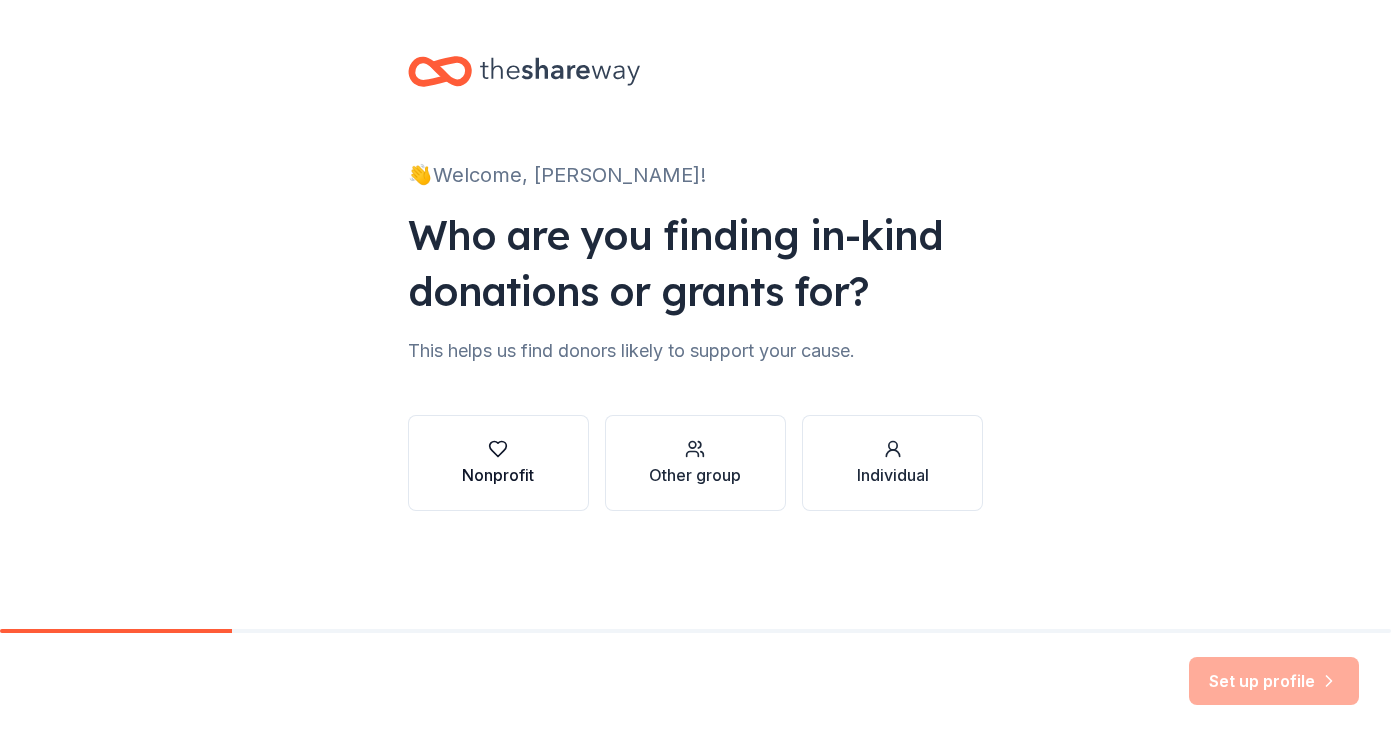 click at bounding box center [498, 449] 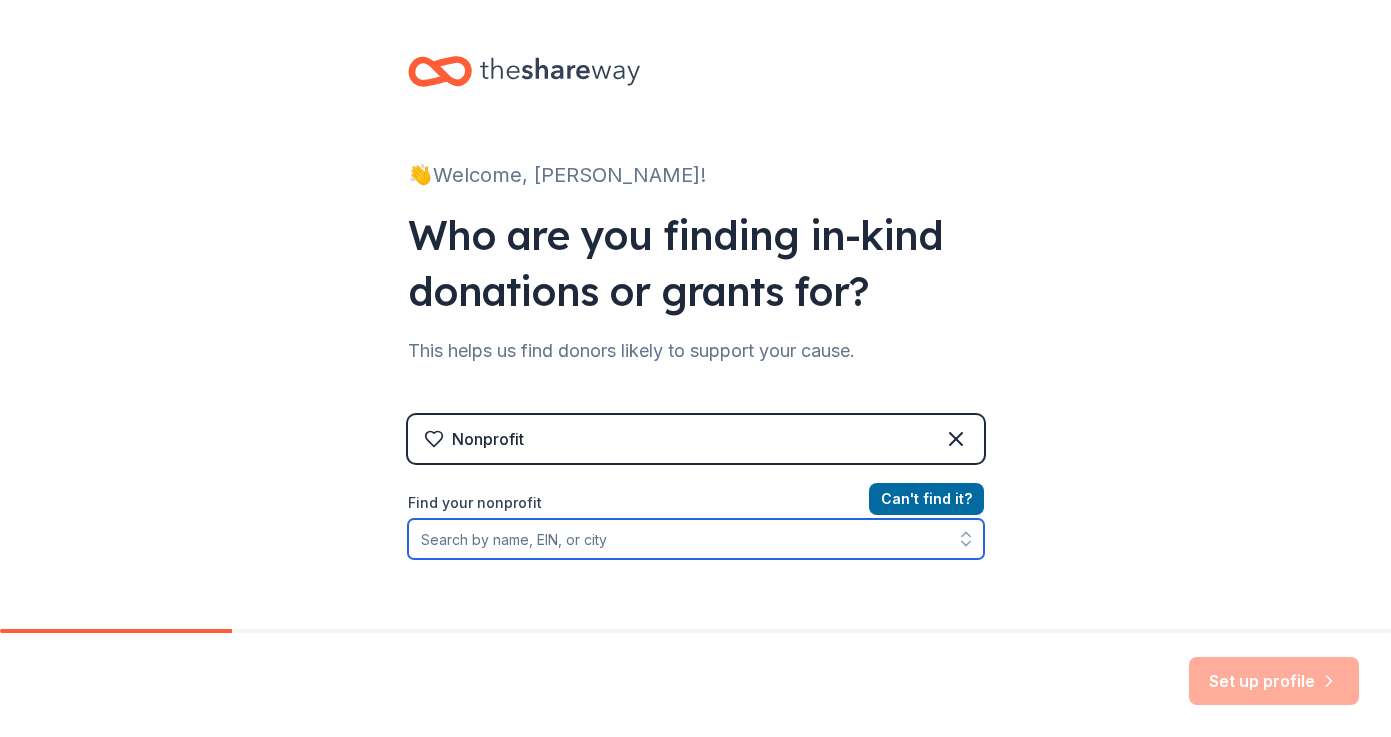 click on "Find your nonprofit" at bounding box center [696, 539] 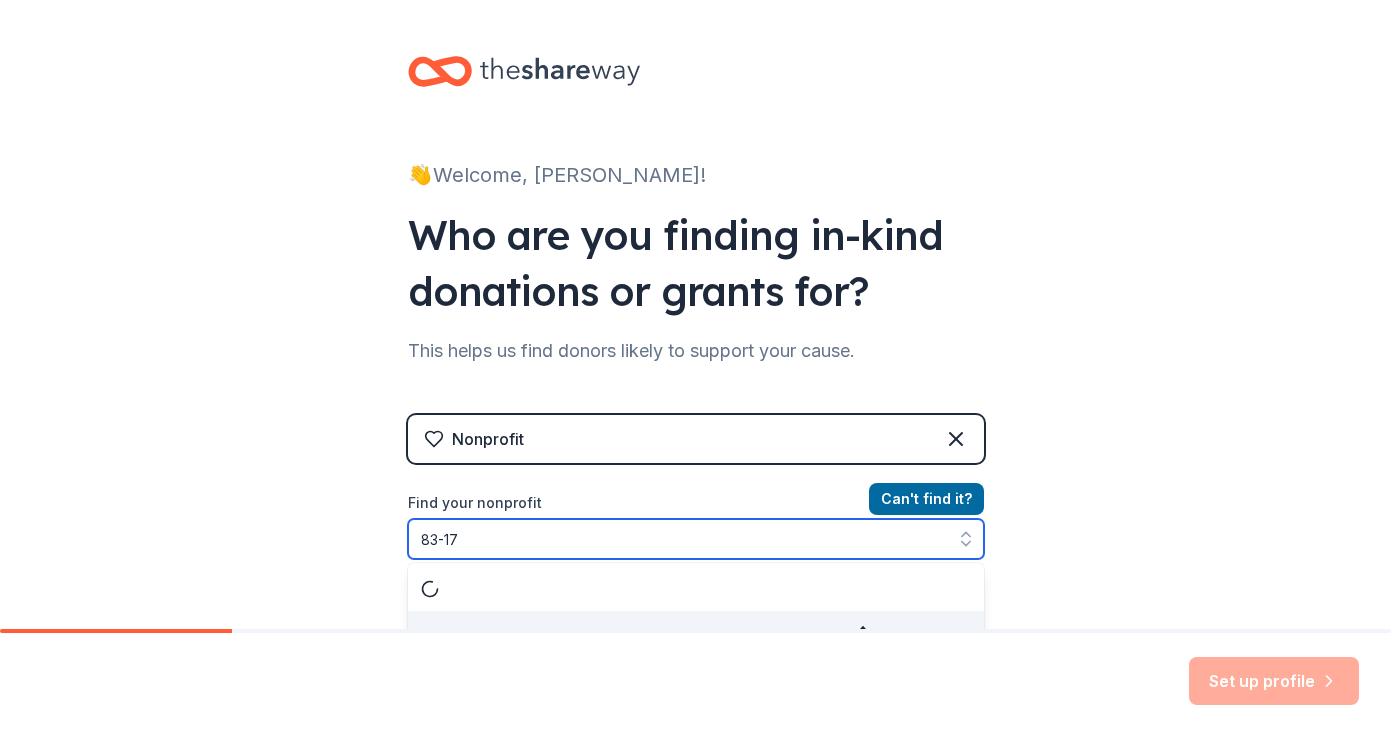 scroll, scrollTop: 30, scrollLeft: 0, axis: vertical 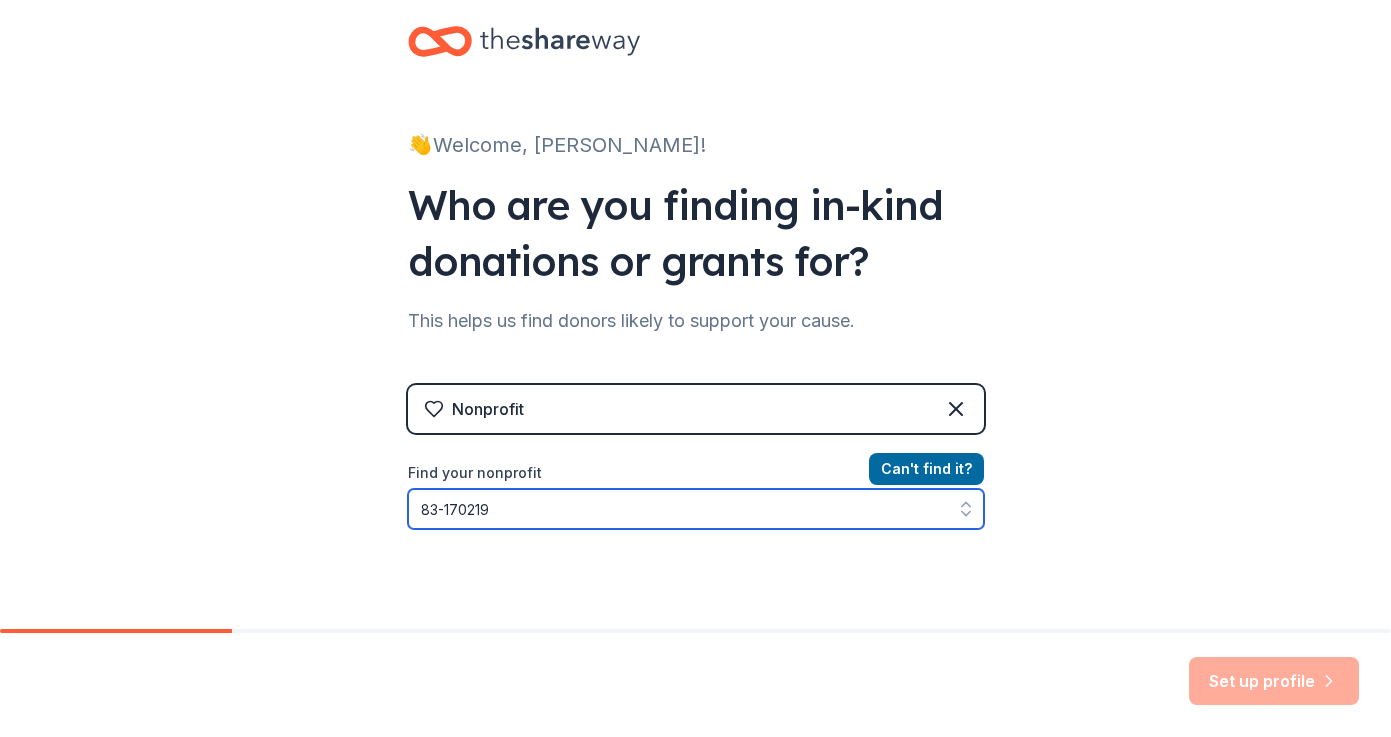 type on "83-1702193" 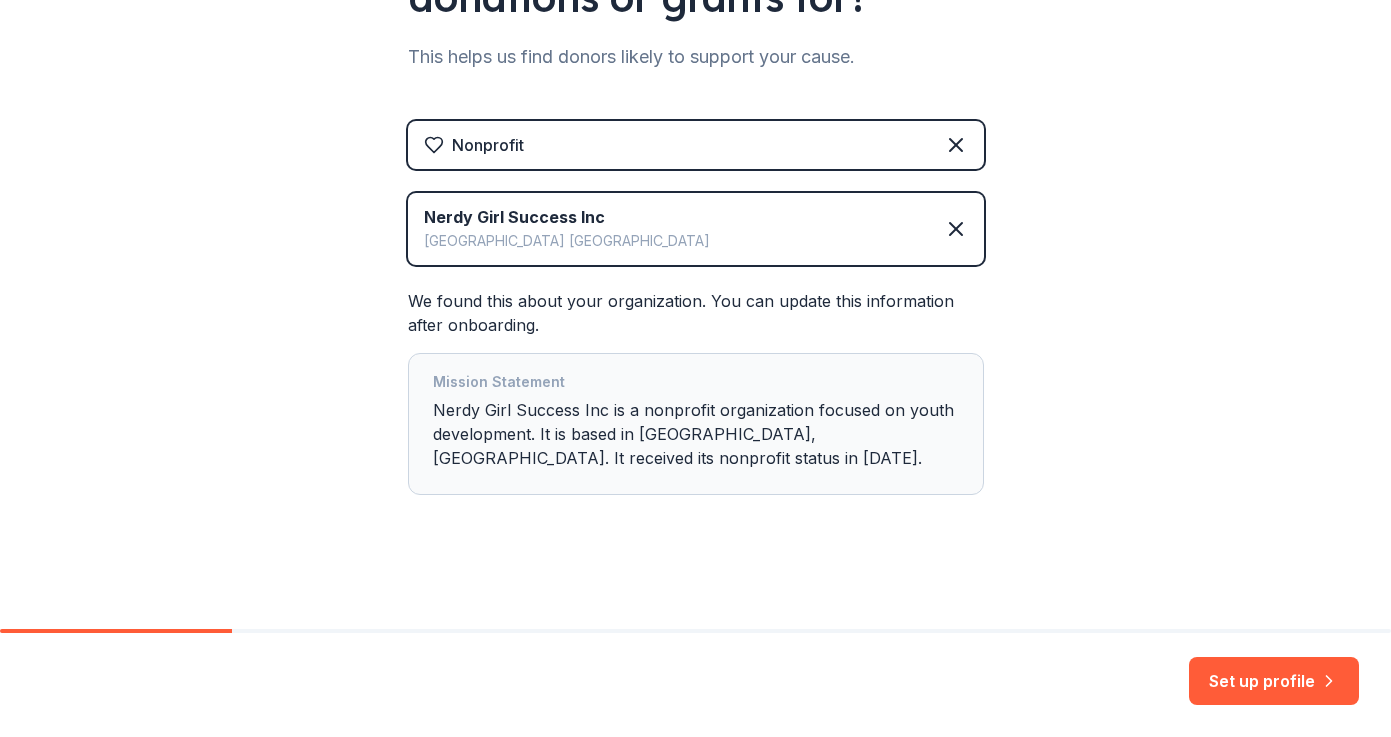 scroll, scrollTop: 296, scrollLeft: 0, axis: vertical 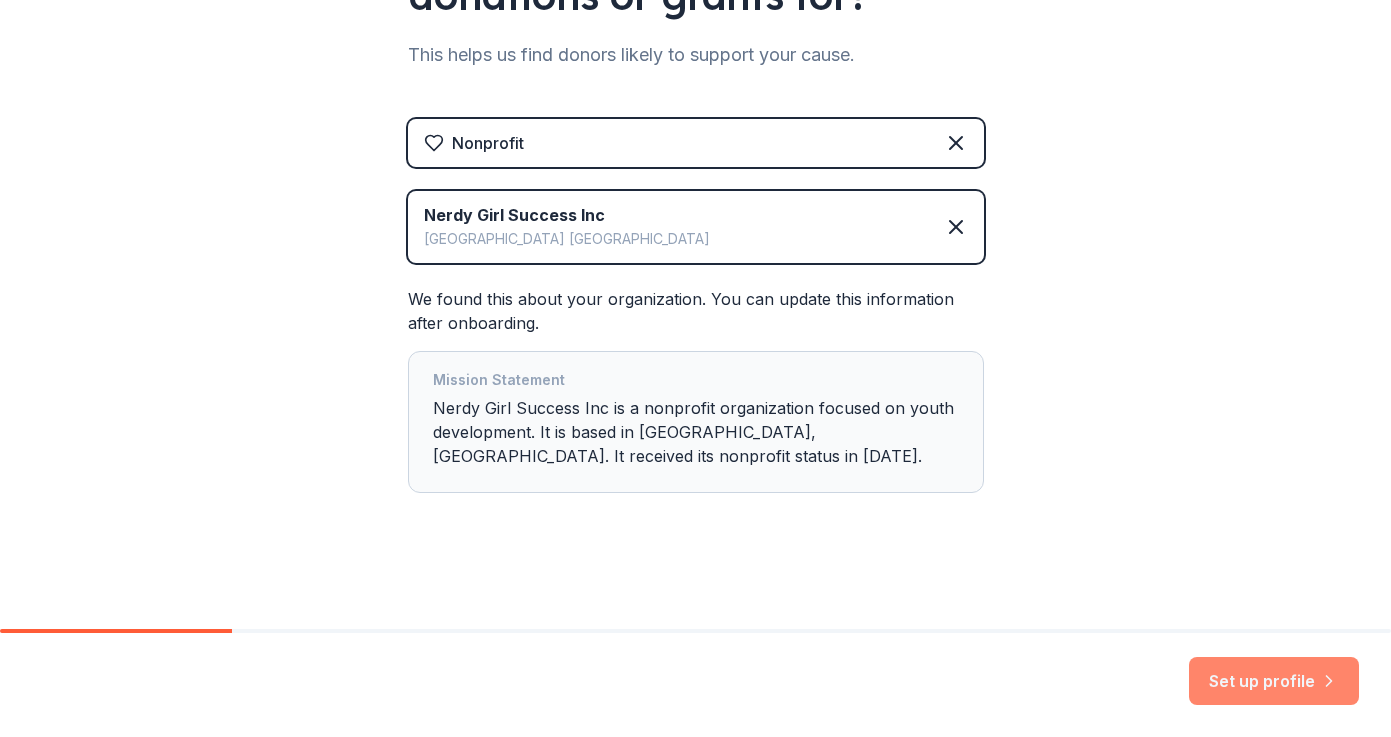 click on "Set up profile" at bounding box center (1274, 681) 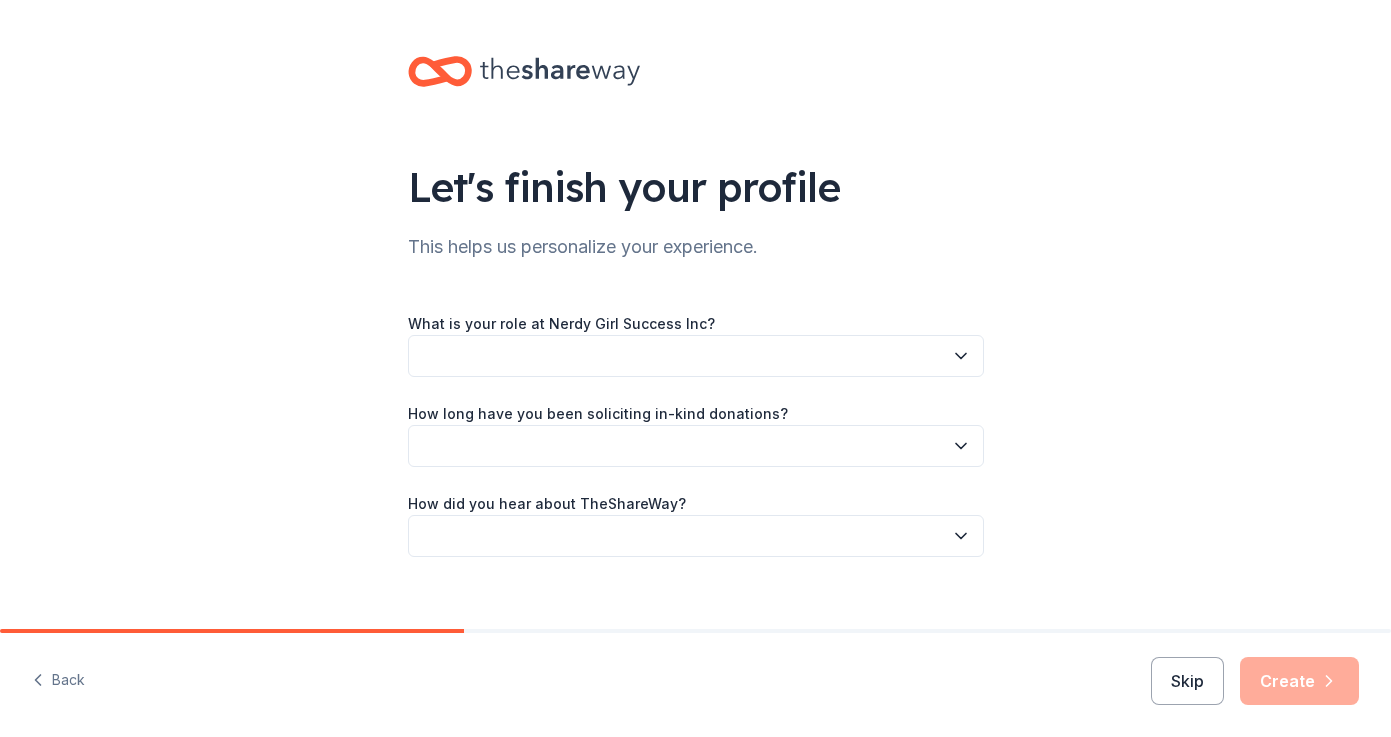 click 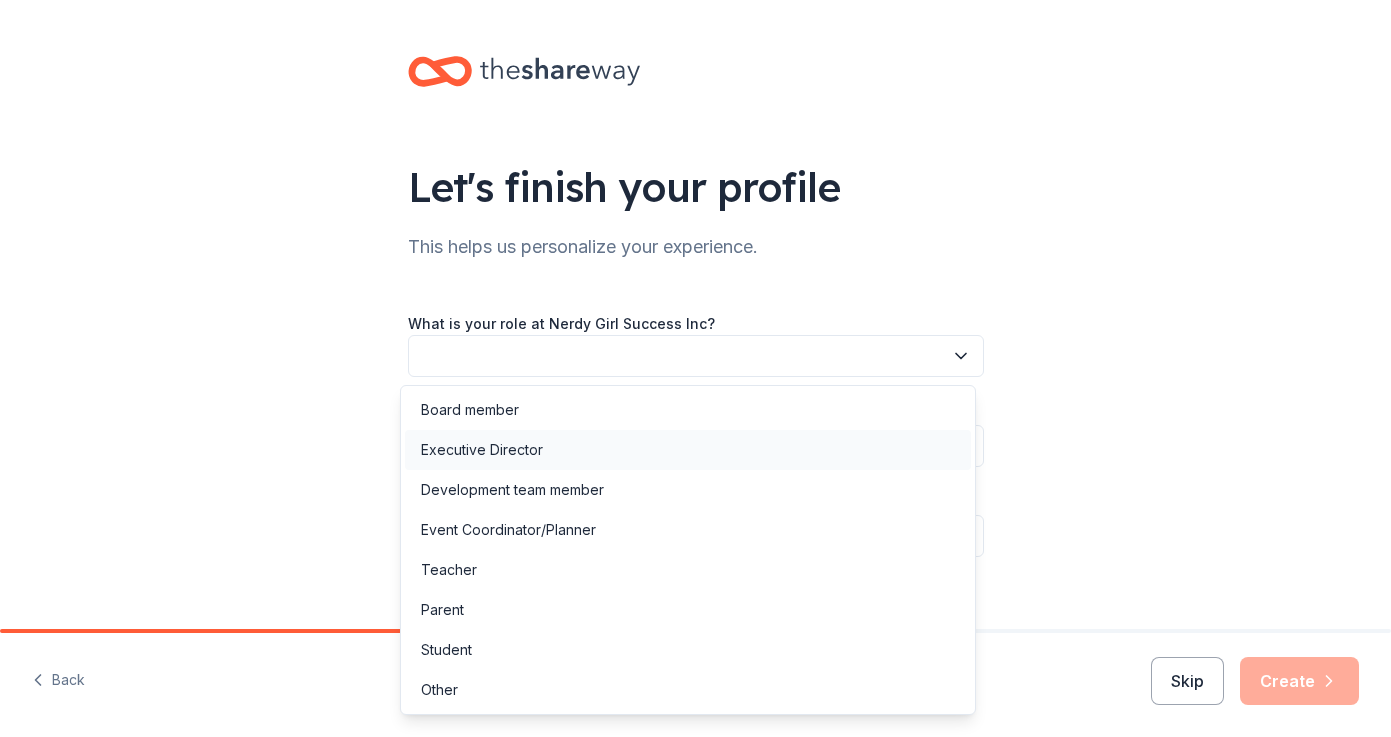 click on "Executive Director" at bounding box center (688, 450) 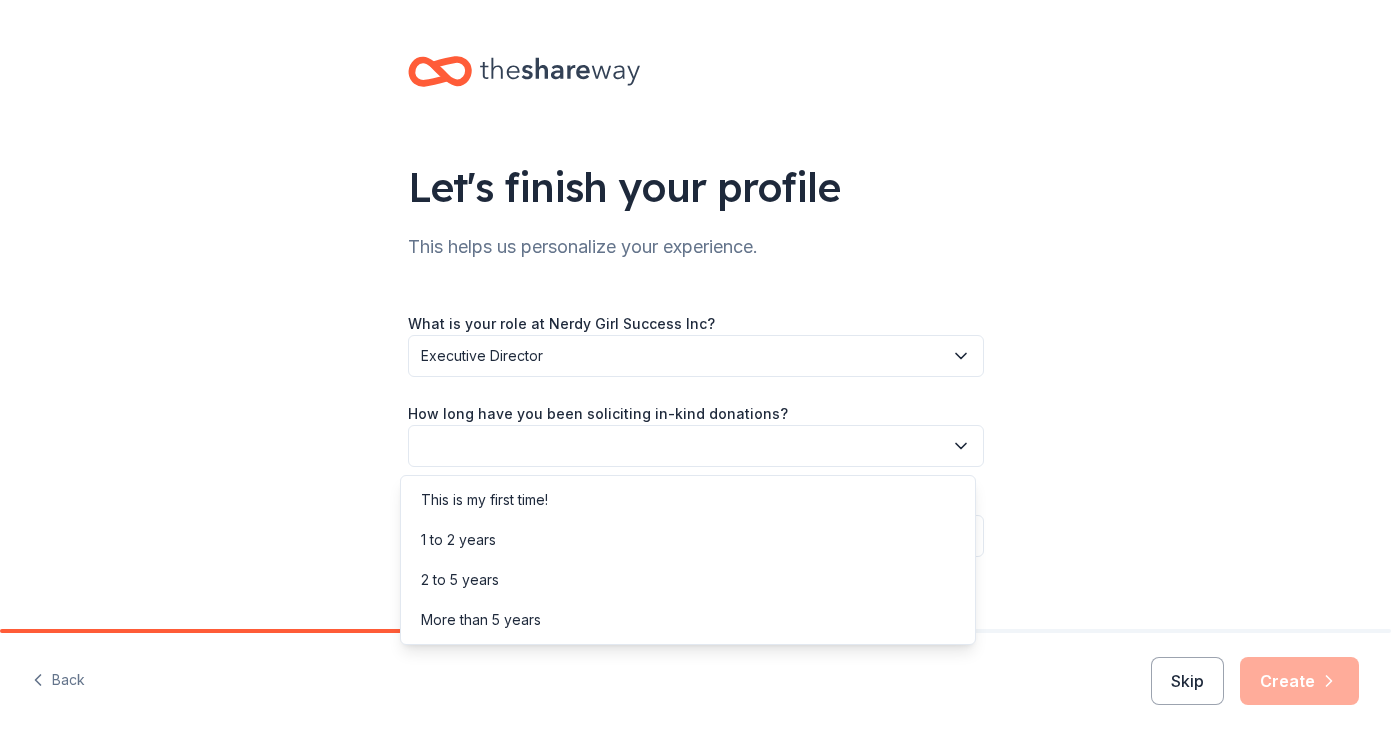 click 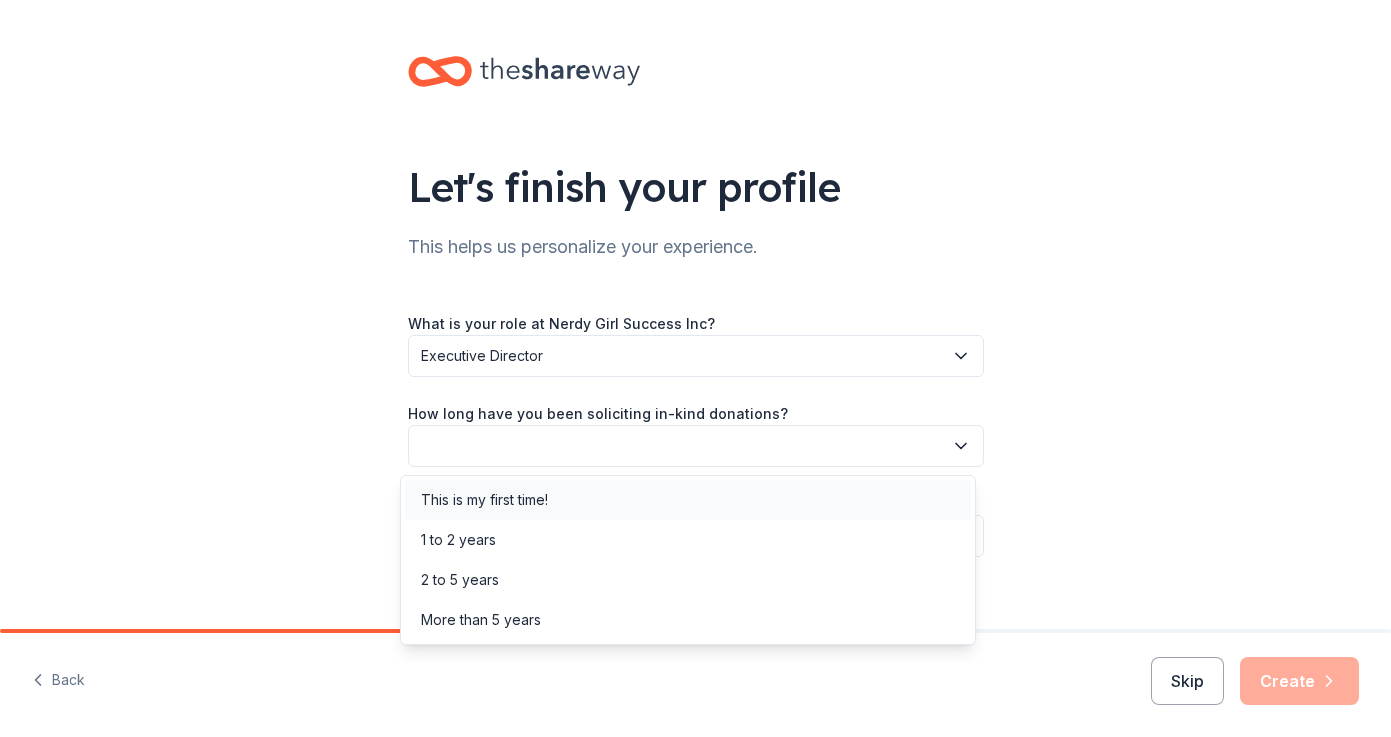 click on "This is my first time!" at bounding box center (688, 500) 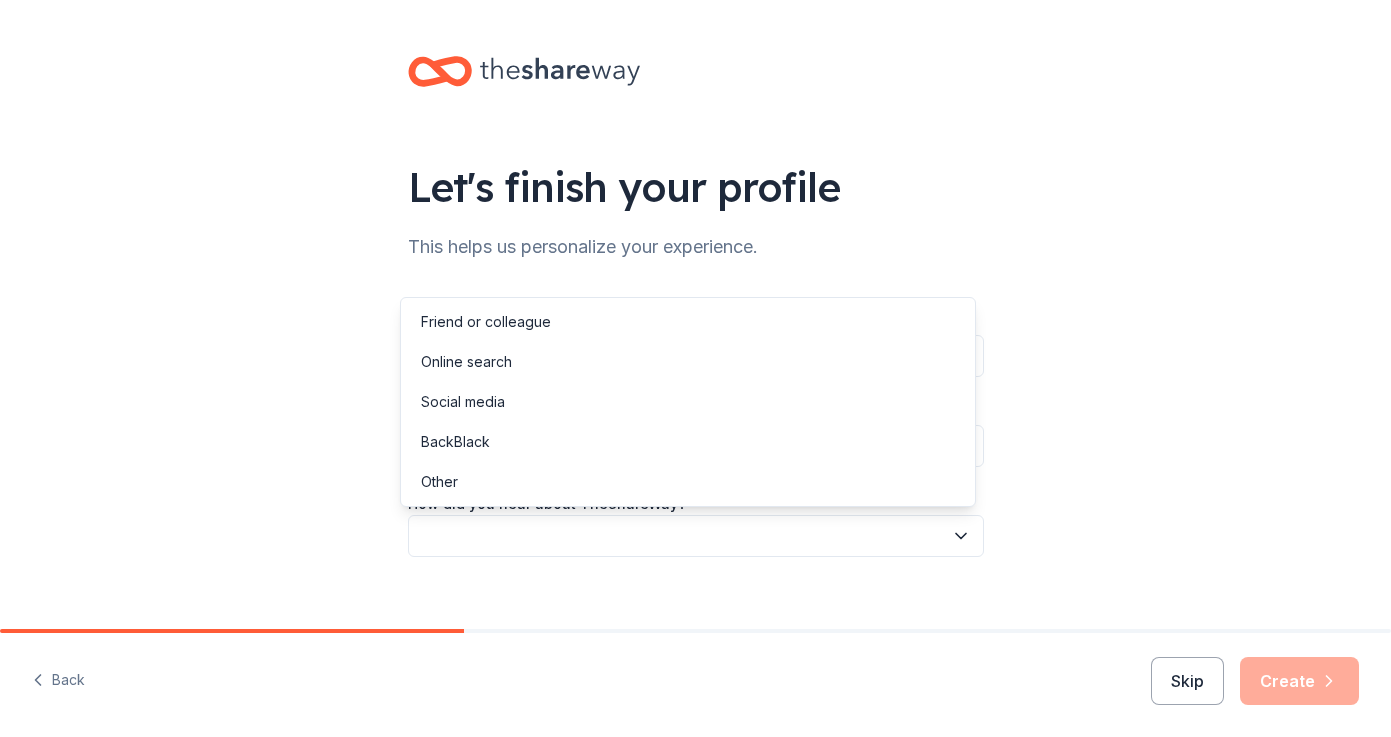 click 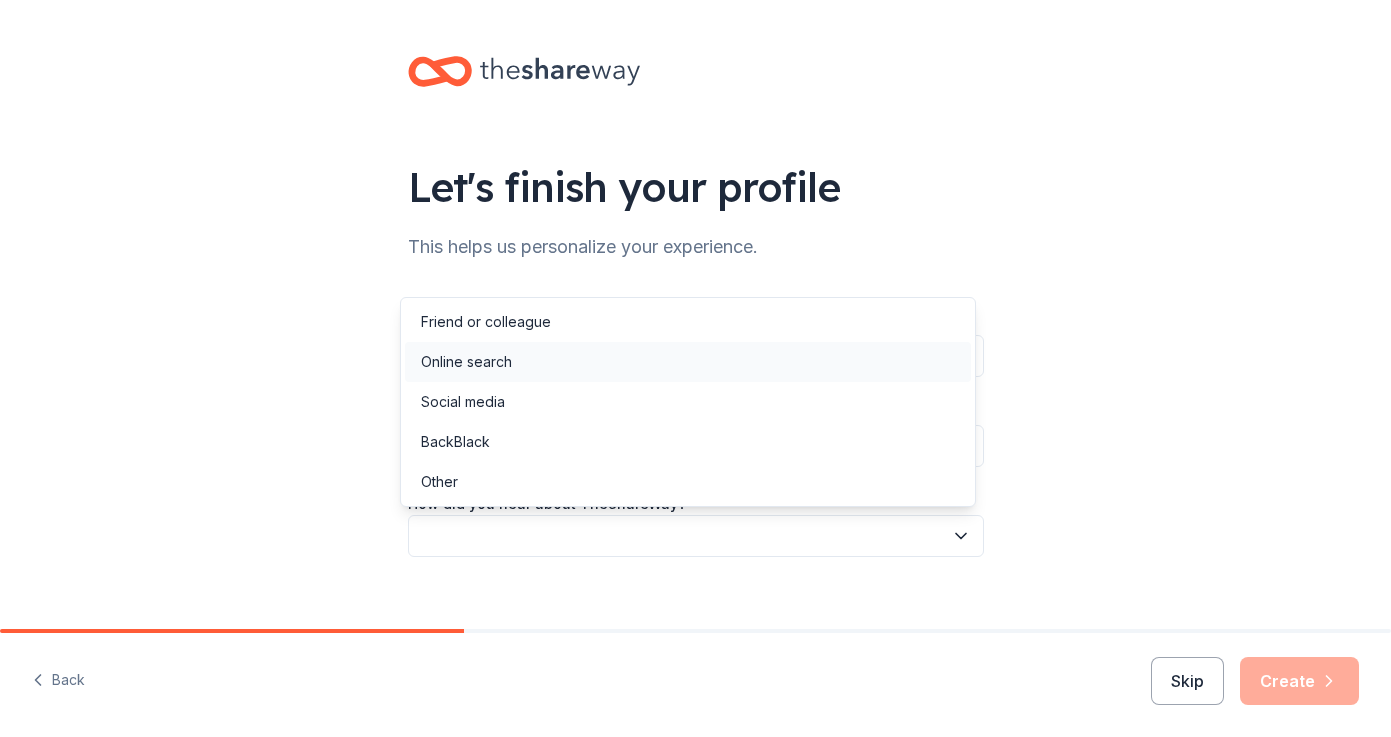 click on "Online search" at bounding box center (688, 362) 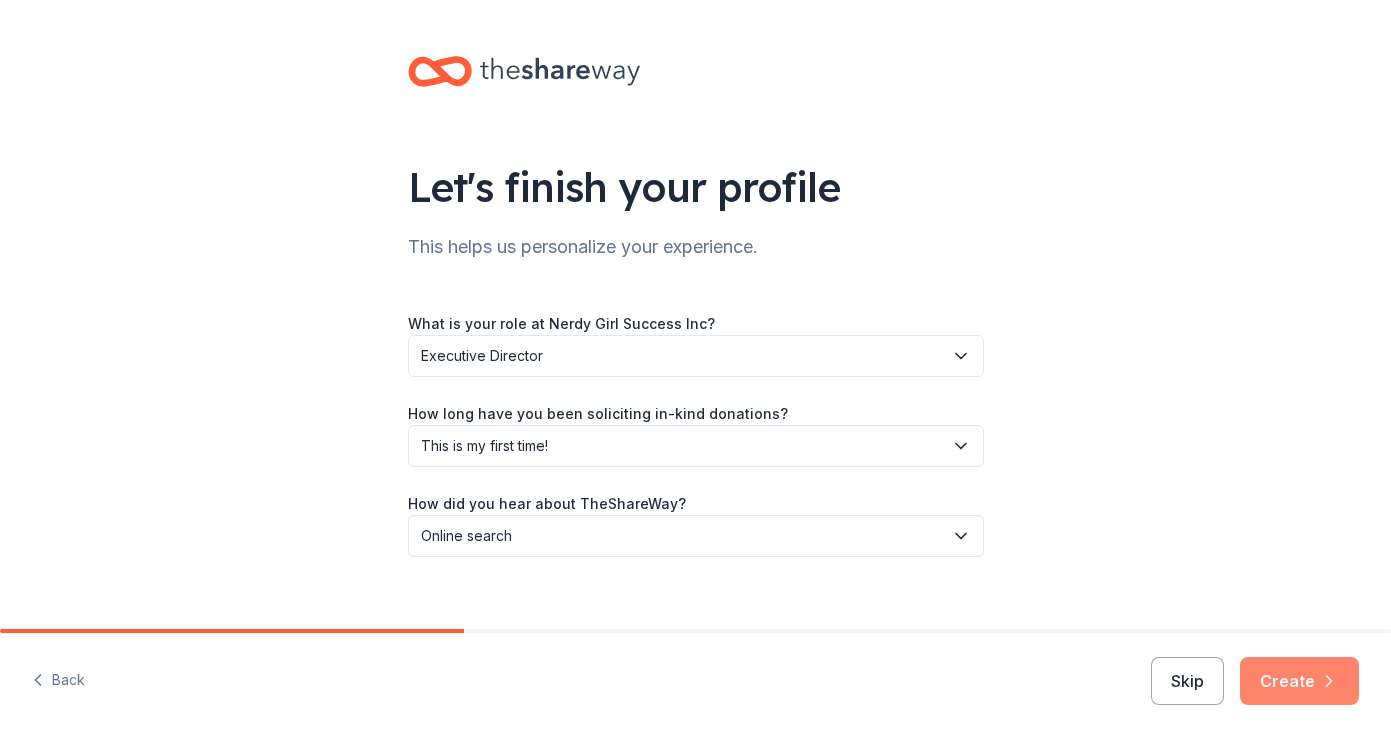 click on "Create" at bounding box center [1299, 681] 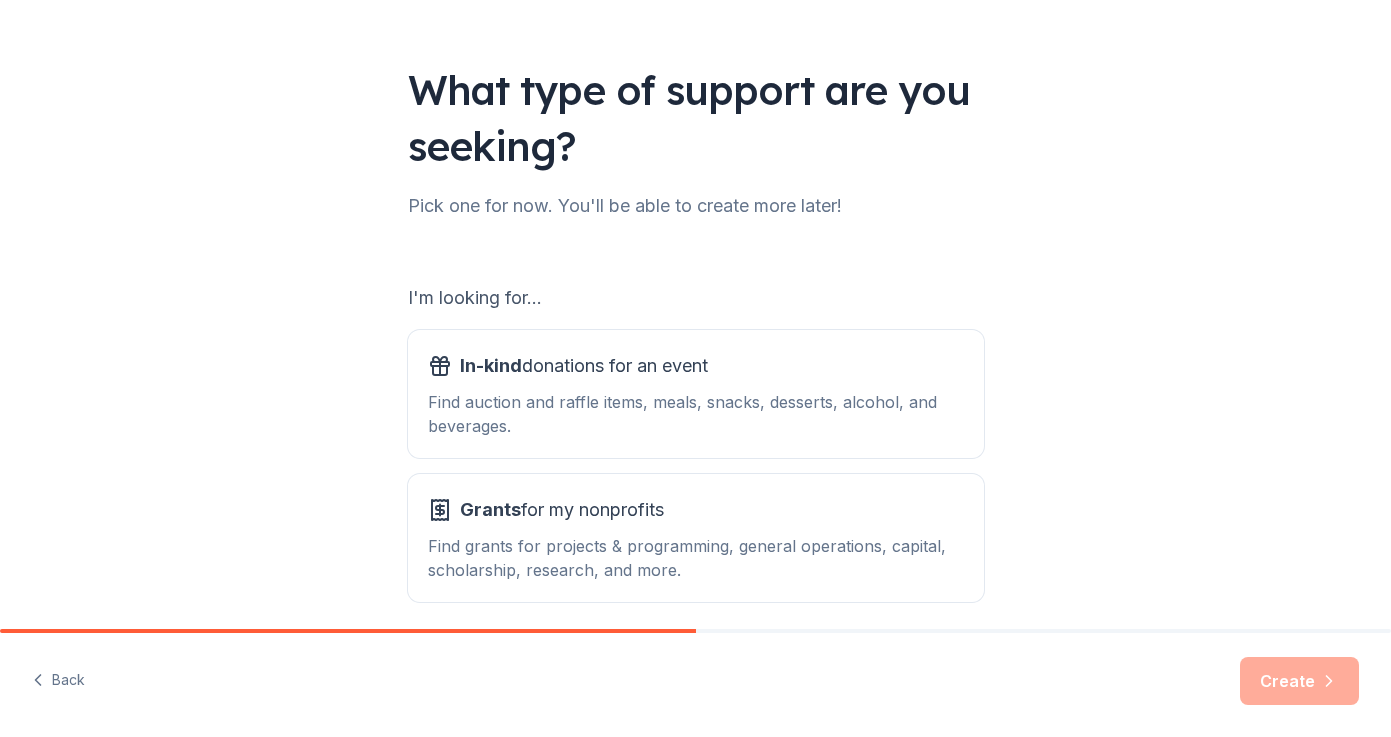 scroll, scrollTop: 178, scrollLeft: 0, axis: vertical 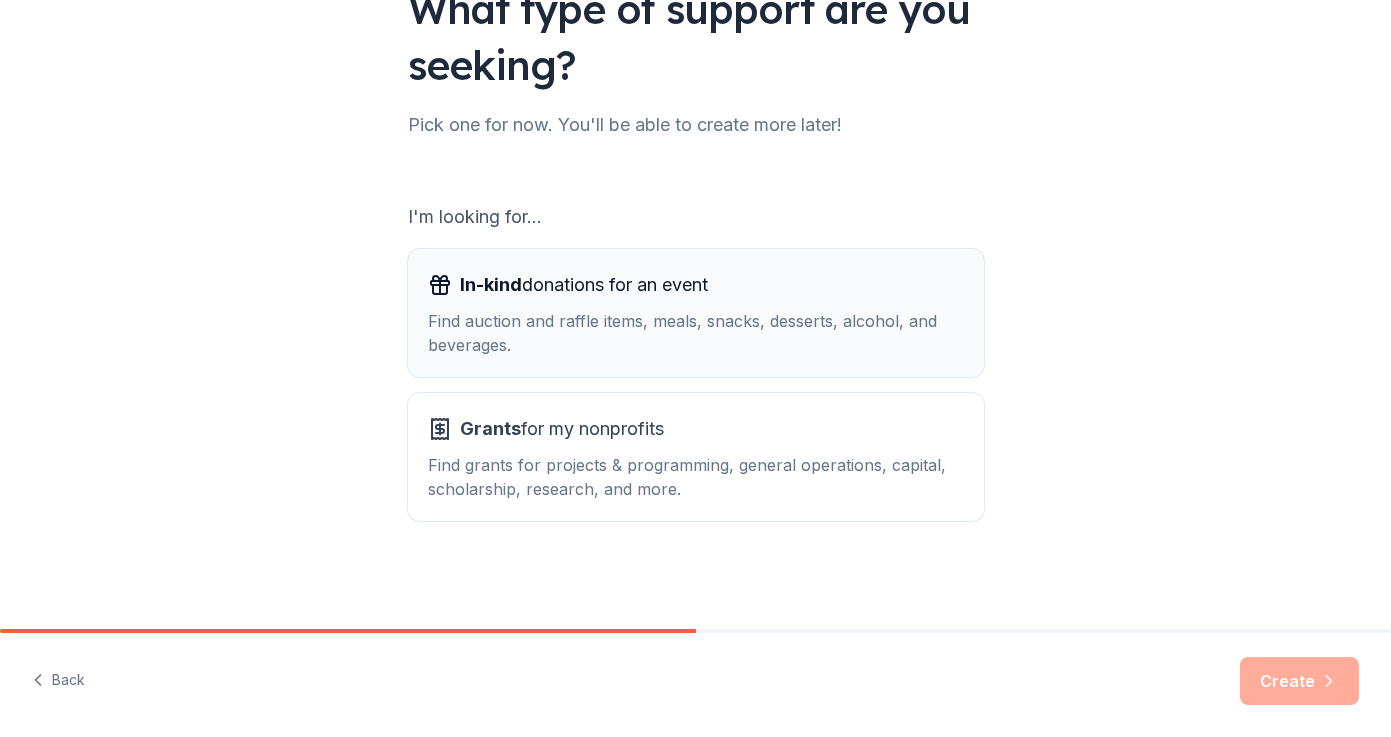 click on "Find auction and raffle items, meals, snacks, desserts, alcohol, and beverages." at bounding box center (696, 333) 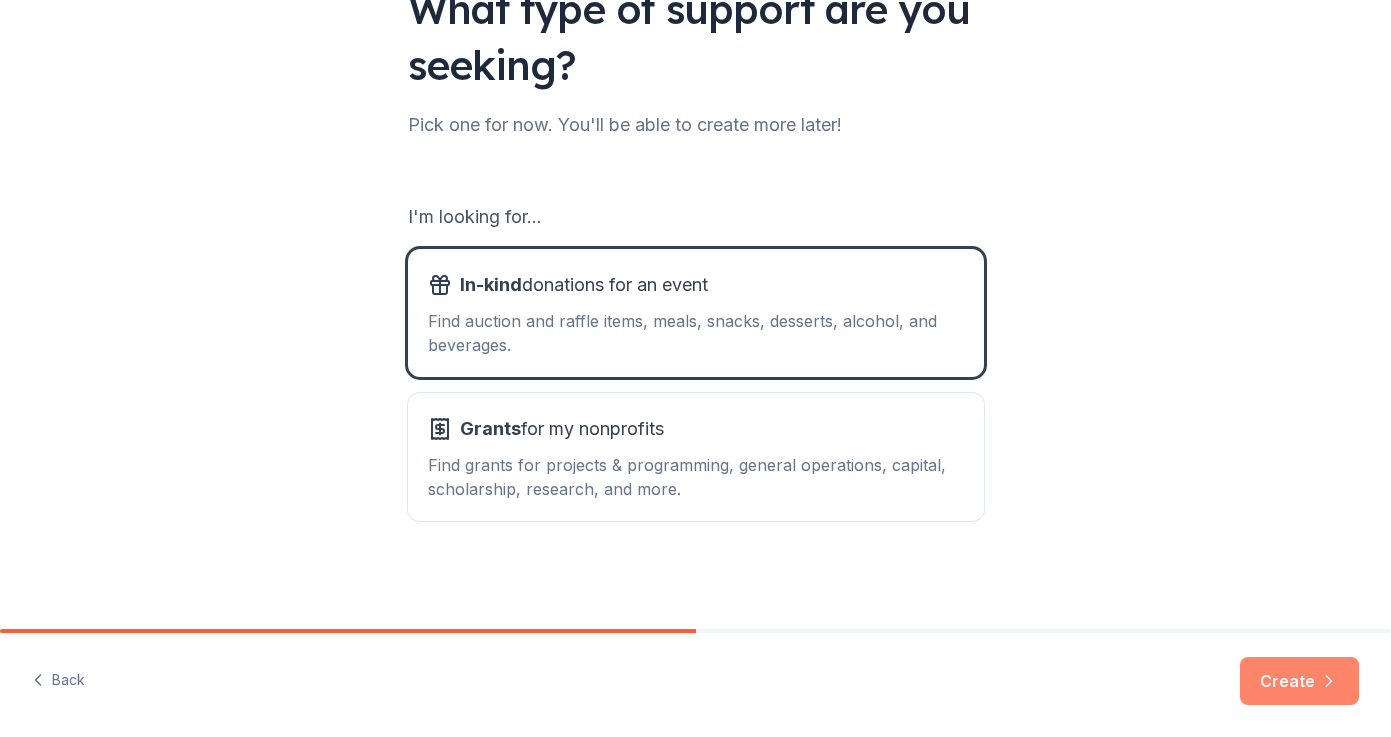 click on "Create" at bounding box center (1299, 681) 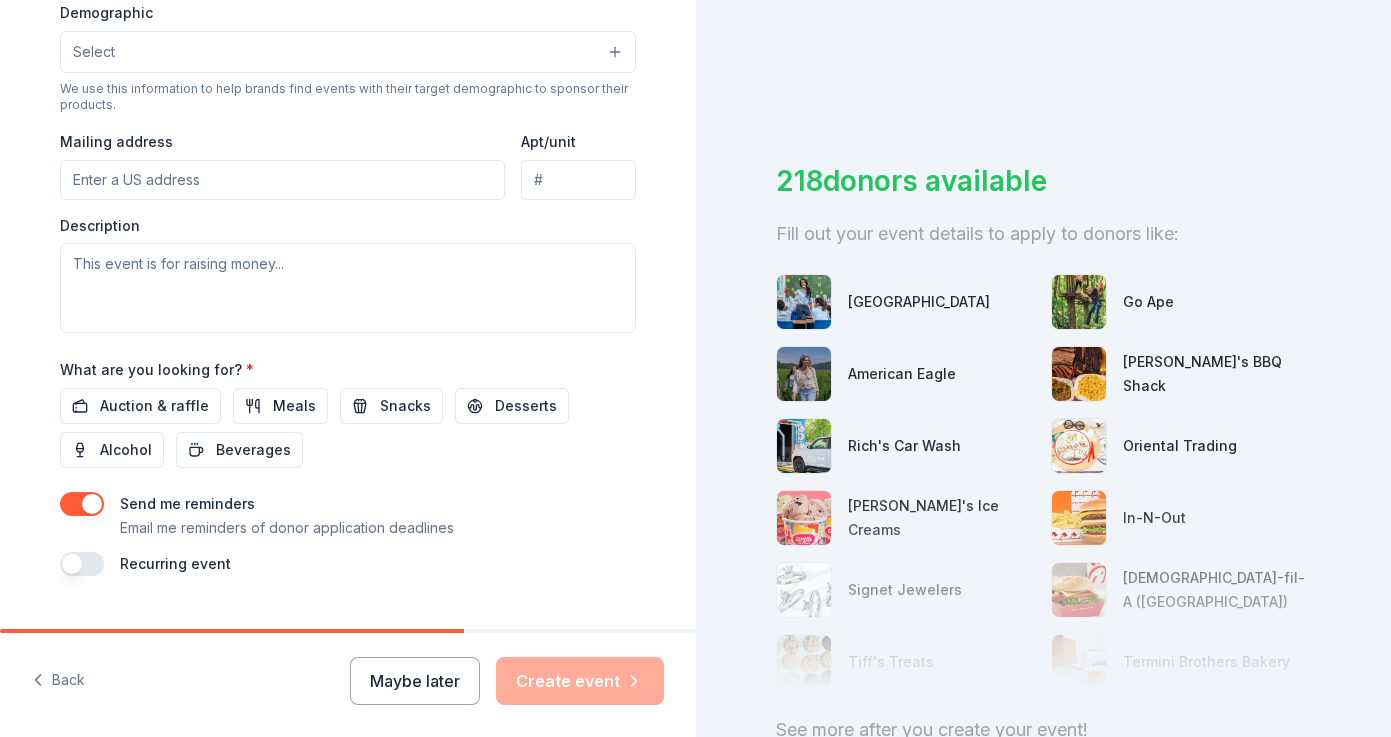 scroll, scrollTop: 681, scrollLeft: 0, axis: vertical 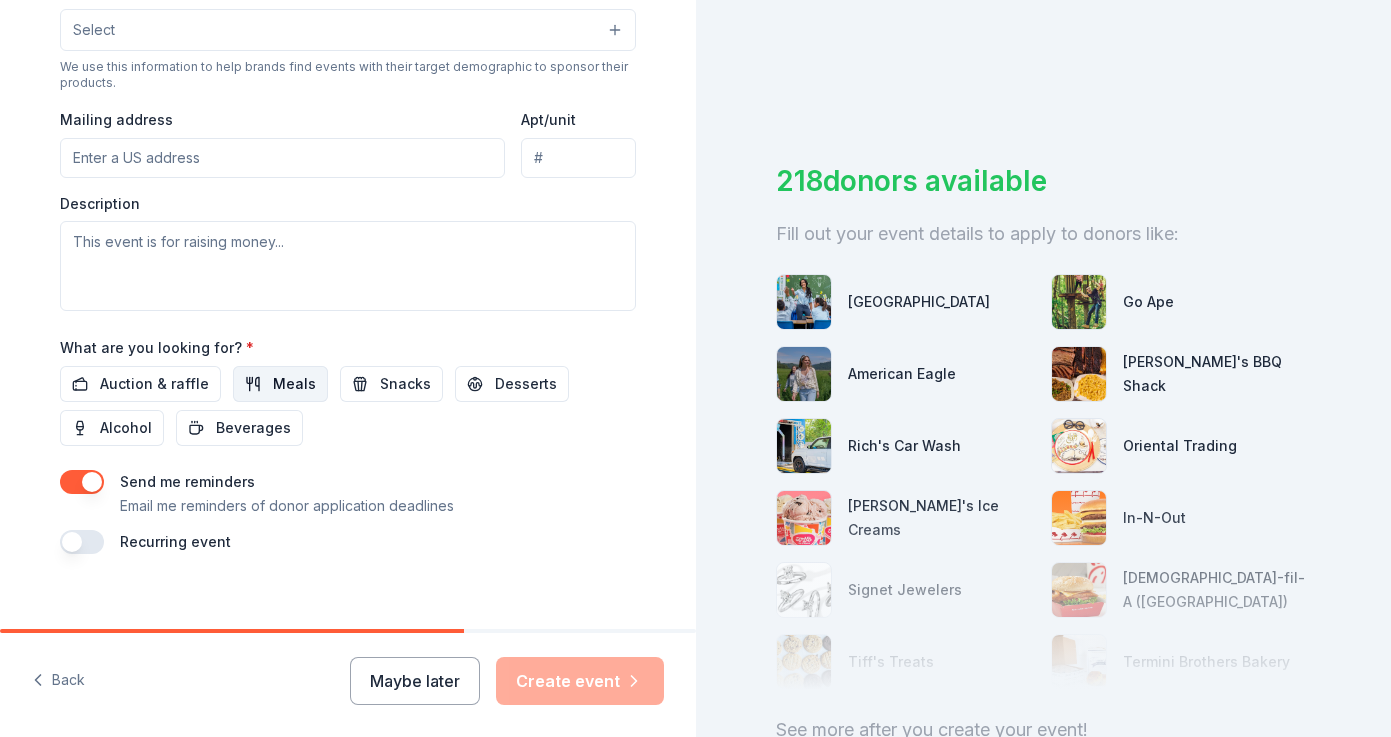 click on "Meals" at bounding box center (294, 384) 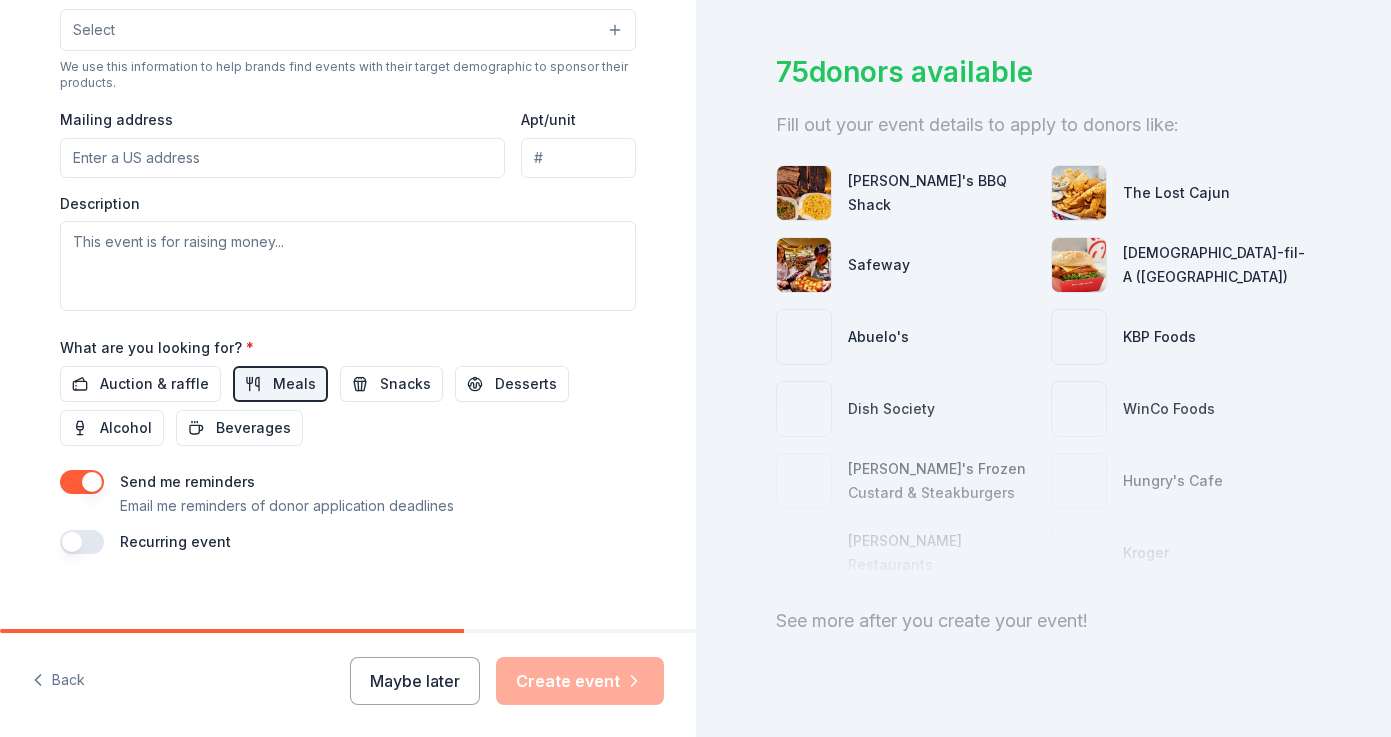 scroll, scrollTop: 111, scrollLeft: 0, axis: vertical 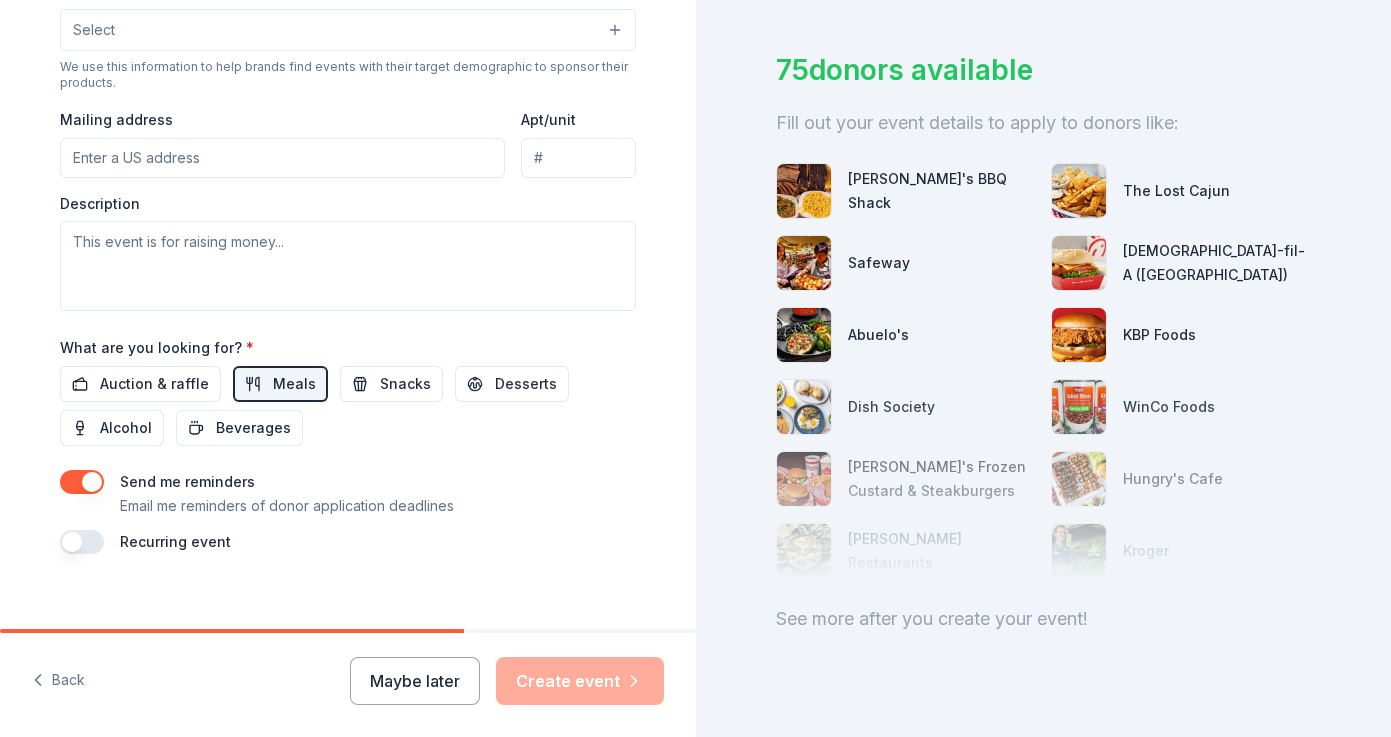 click at bounding box center (1079, 263) 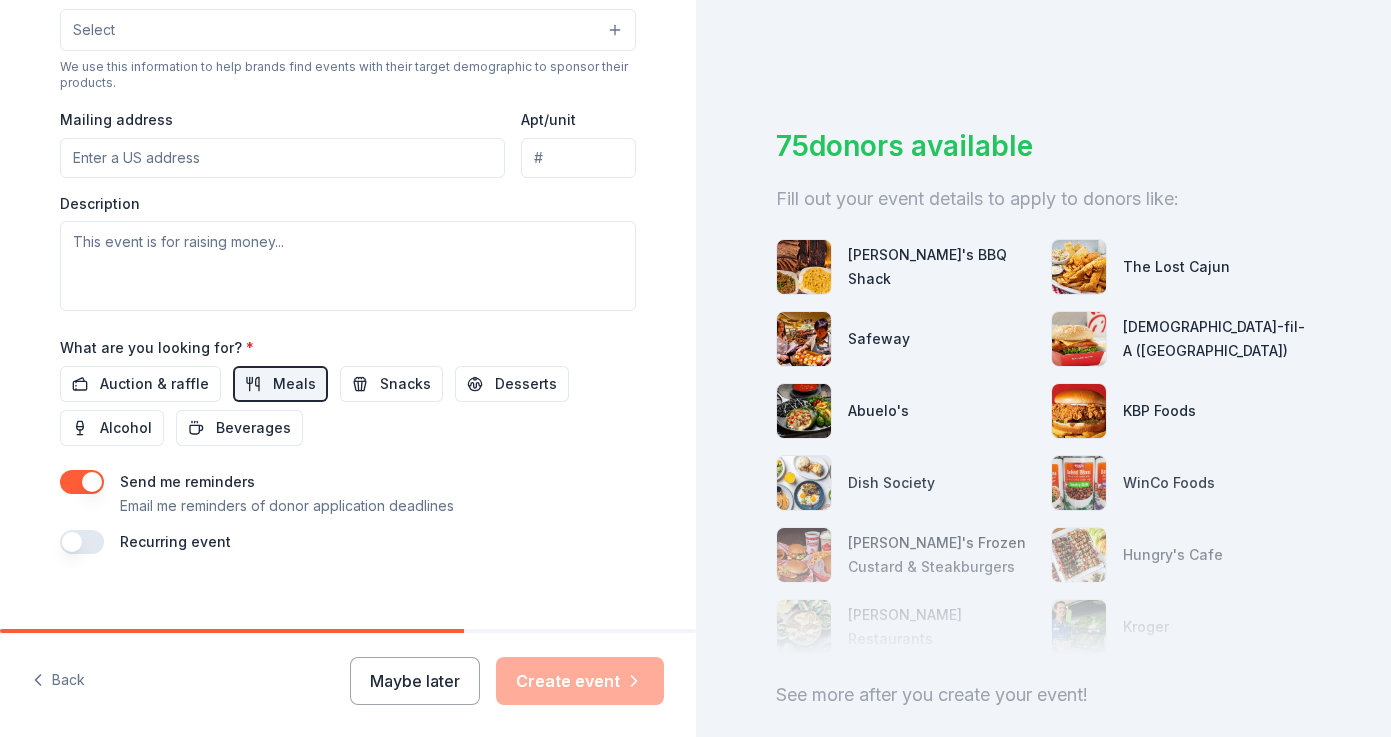 scroll, scrollTop: 0, scrollLeft: 0, axis: both 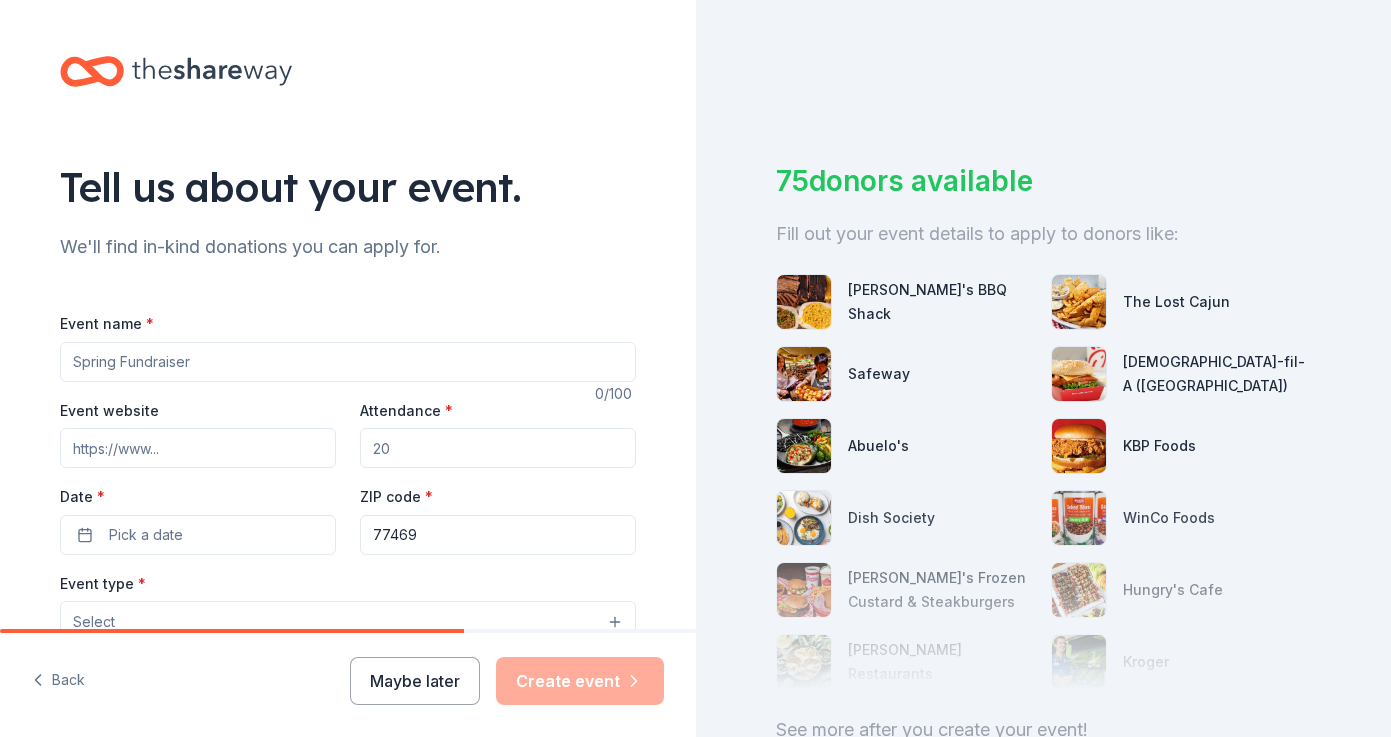 click on "Event name *" at bounding box center [348, 362] 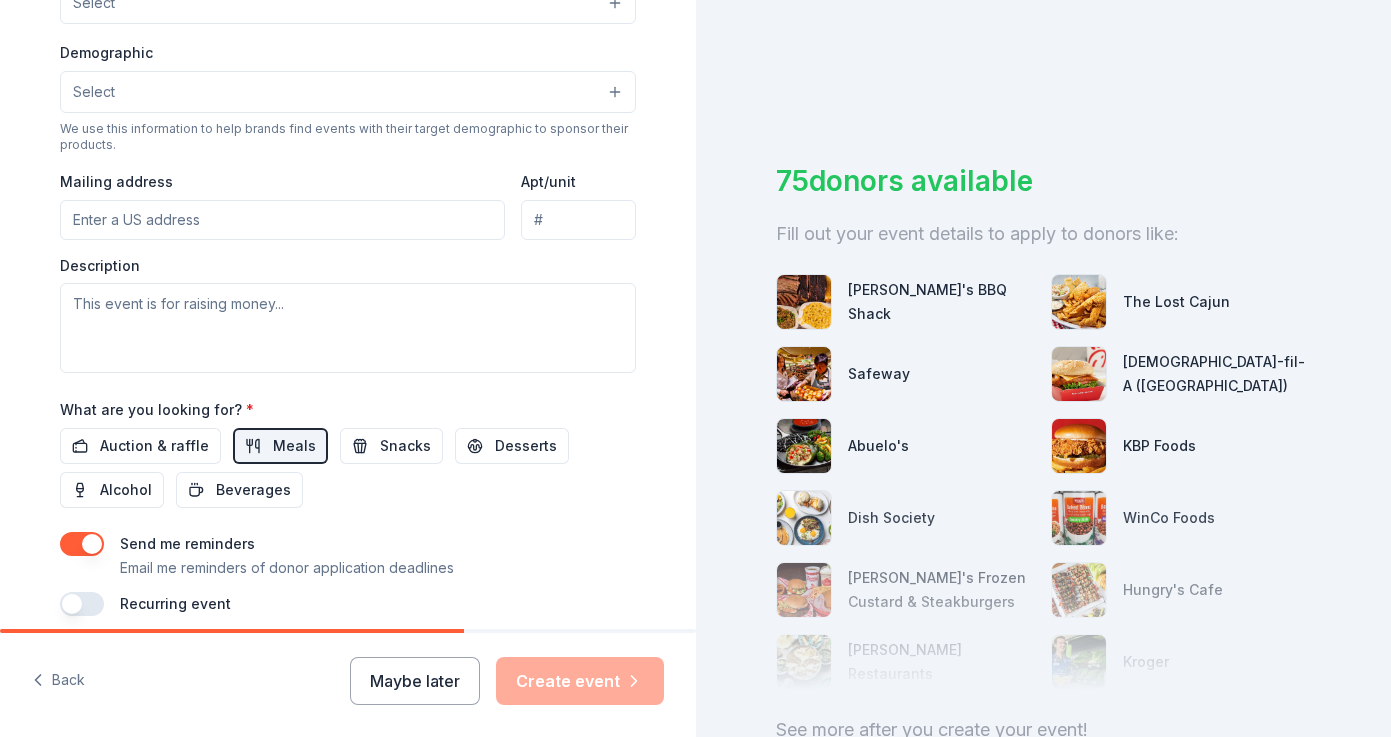 scroll, scrollTop: 633, scrollLeft: 0, axis: vertical 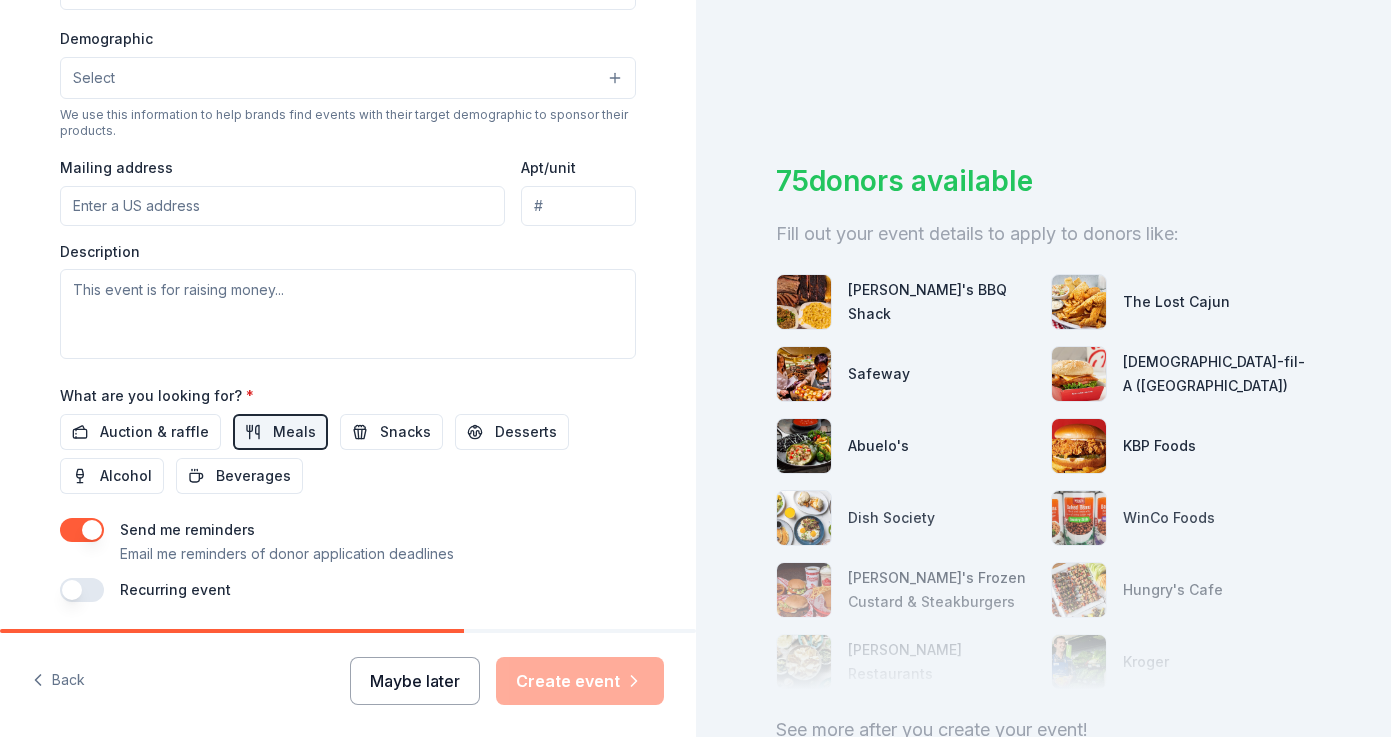 type on "High School Program" 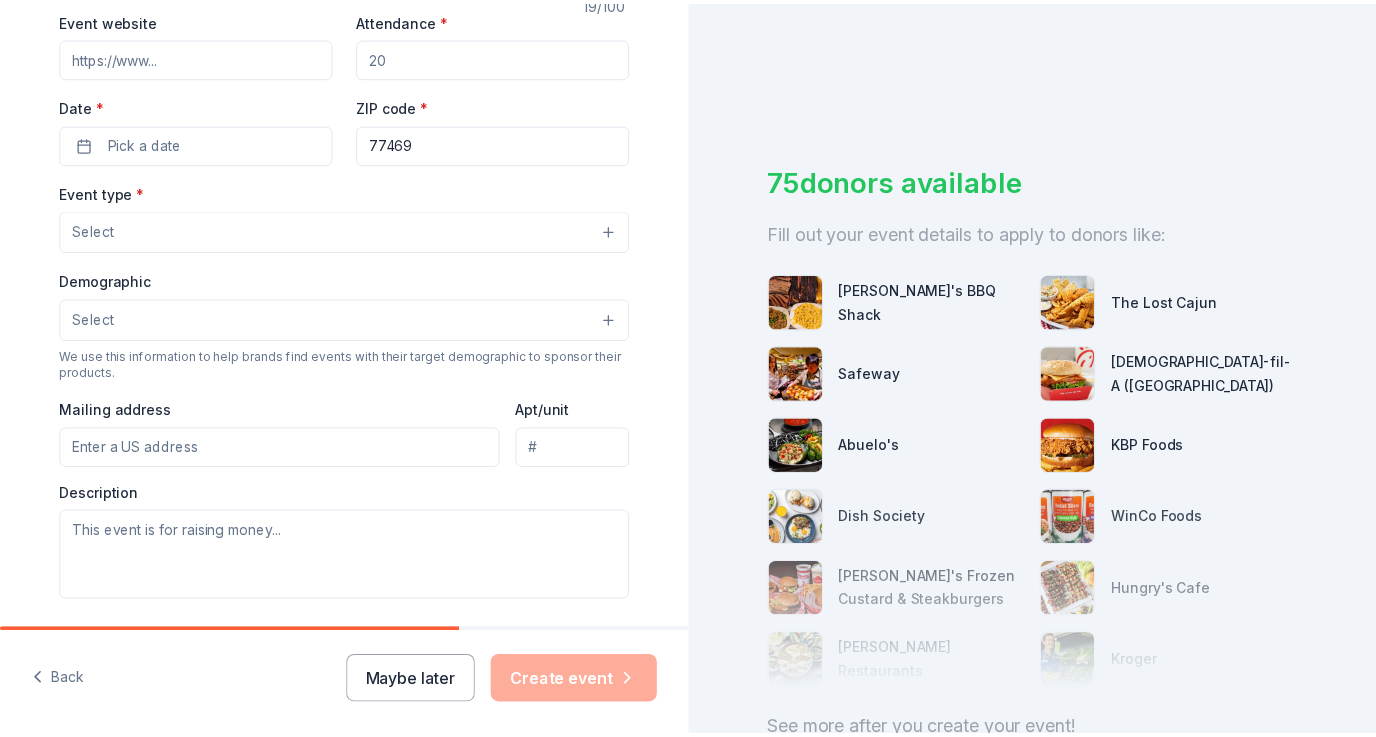 scroll, scrollTop: 0, scrollLeft: 0, axis: both 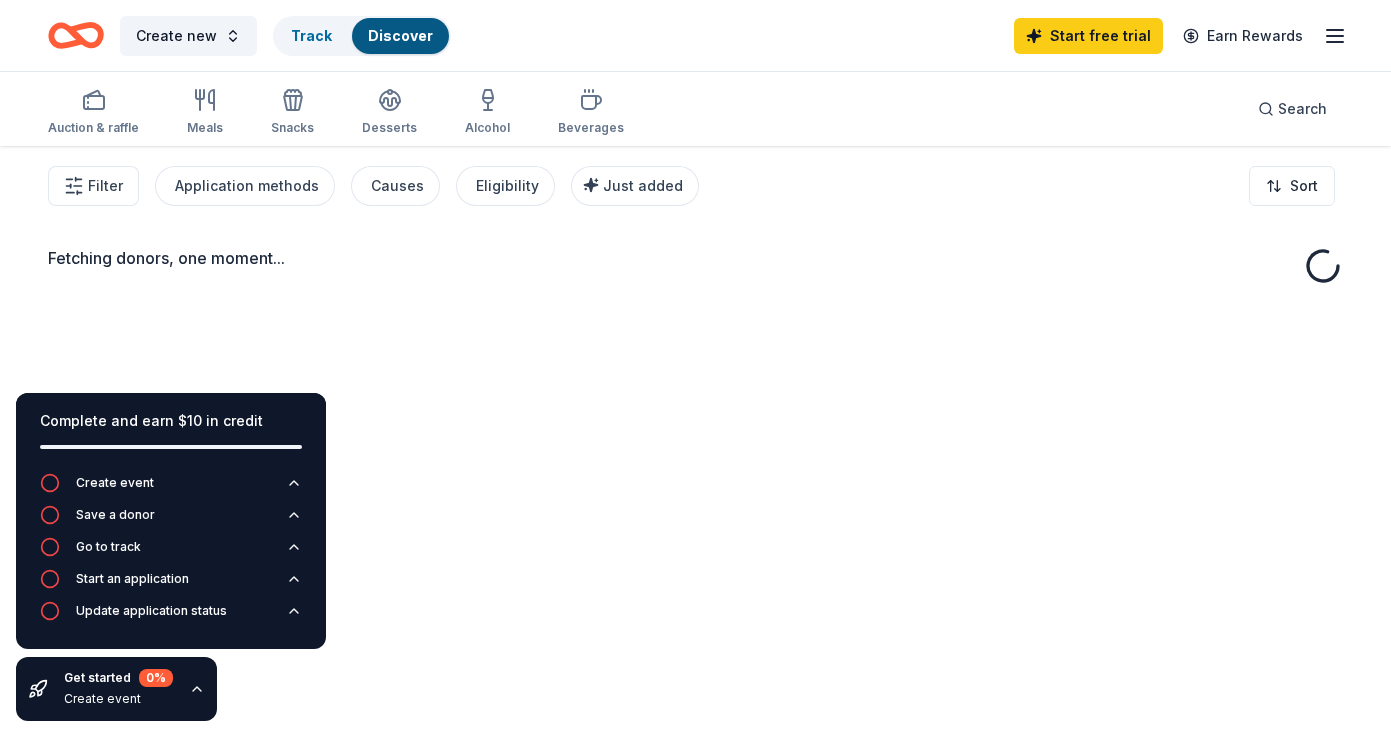 click on "Fetching donors, one moment..." at bounding box center (695, 514) 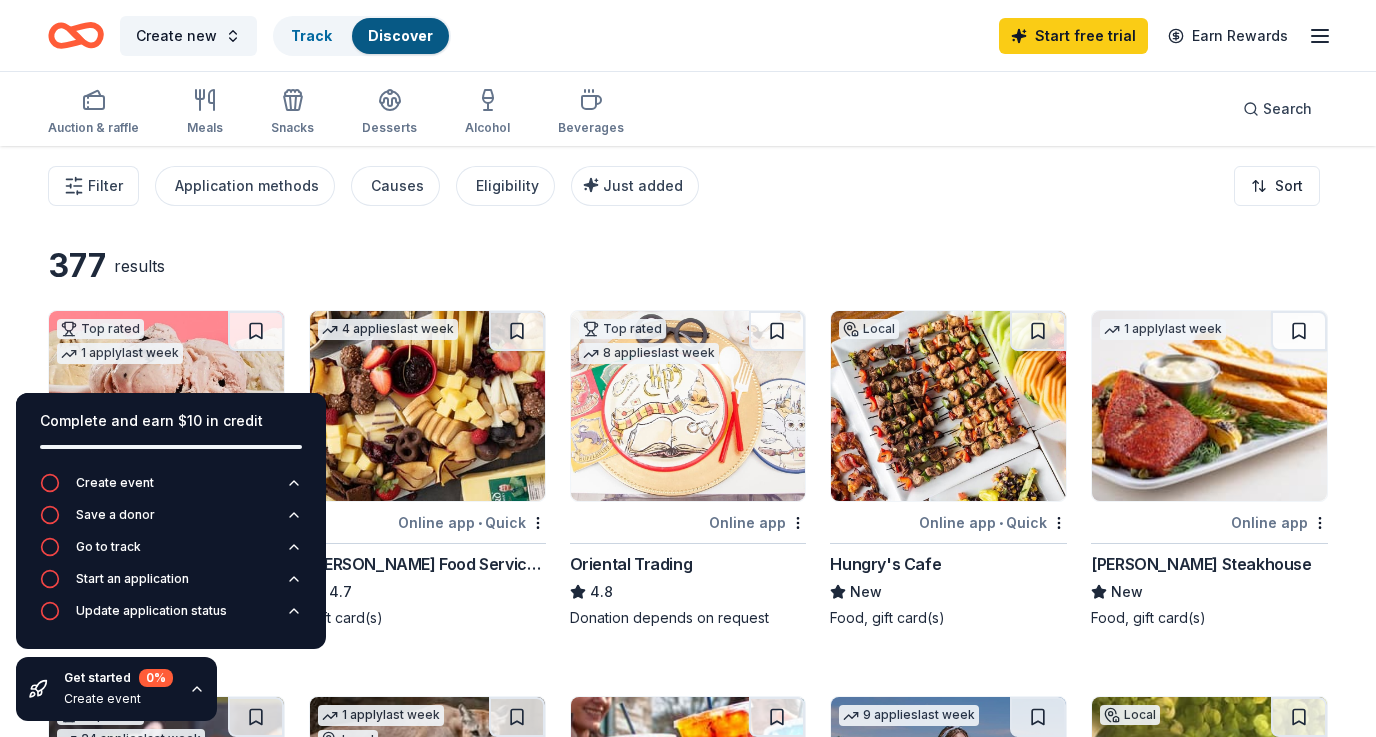 click on "377 results Top rated 1   apply  last week Online app • Quick Amy's Ice Creams 5.0  4 gift certificates, each good for a small ice cream with 1 crush’n 4   applies  last week Online app • Quick Gordon Food Service Store 4.7 Gift card(s) Top rated 8   applies  last week Online app Oriental Trading 4.8 Donation depends on request Local Online app • Quick Hungry's Cafe New Food, gift card(s) 1   apply  last week Online app Perry's Steakhouse New Food, gift card(s) Top rated 24   applies  last week Online app • Quick BarkBox 5.0 Dog toy(s), dog food 1   apply  last week Local Online app Houston Zoo 5.0 1 family membership certificate, 6 general daytime admission ticket(s) Online app • Quick Beans & Brews Coffee House New Coffee products, gift card(s), merchandise 9   applies  last week Online app • Quick American Eagle 5.0 Gift card(s) Local Online app Nice Wines New Certificate for an in-person, guided, educational, wine class  Top rated Donating paused The Escape Game 5.0 Top rated 12   applies 1" at bounding box center [688, 1401] 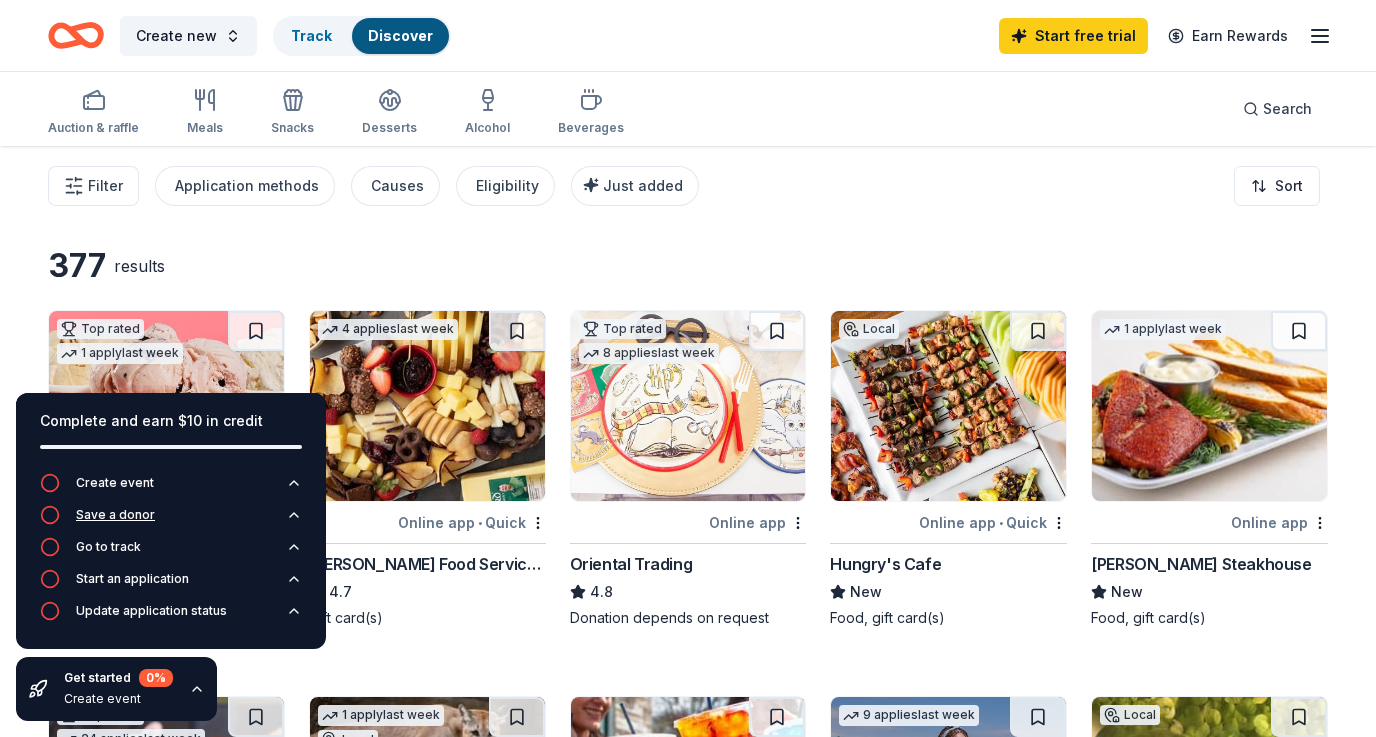click 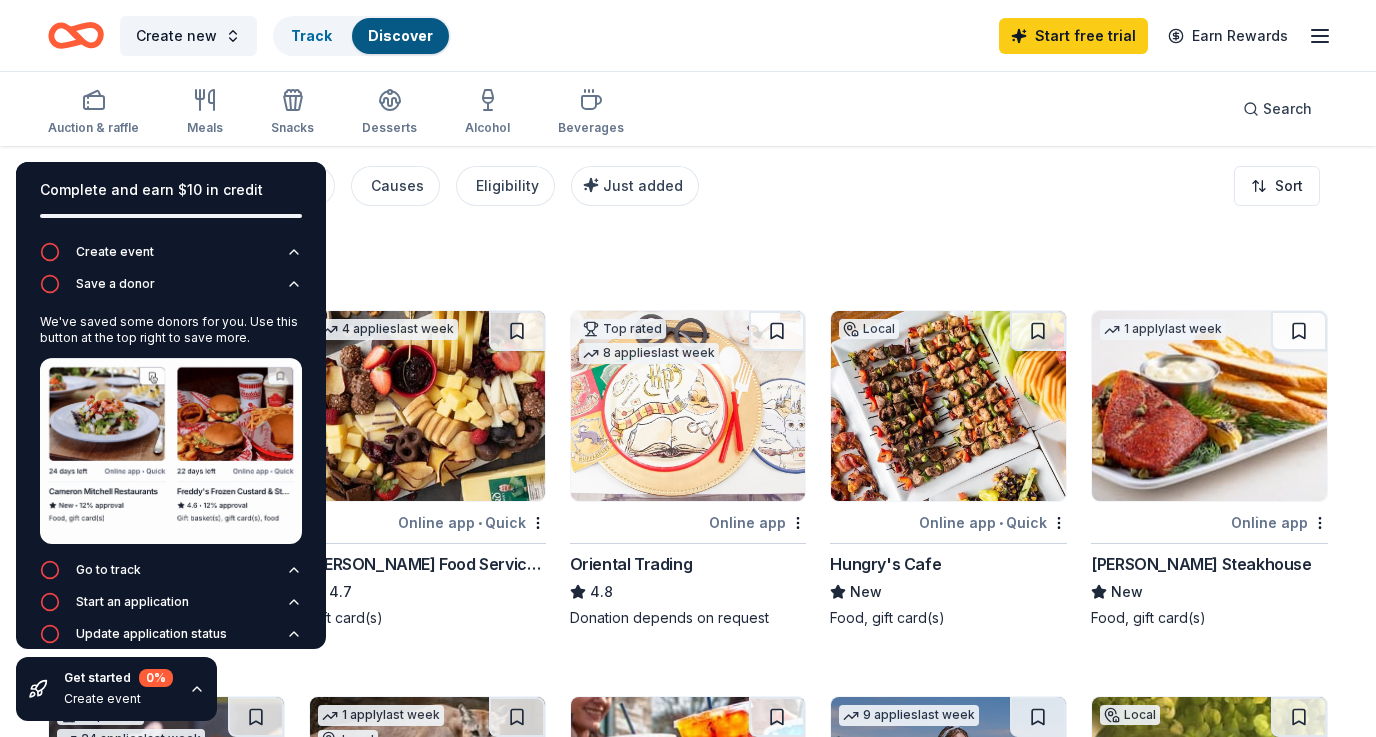 click on "377 results" at bounding box center [297, 266] 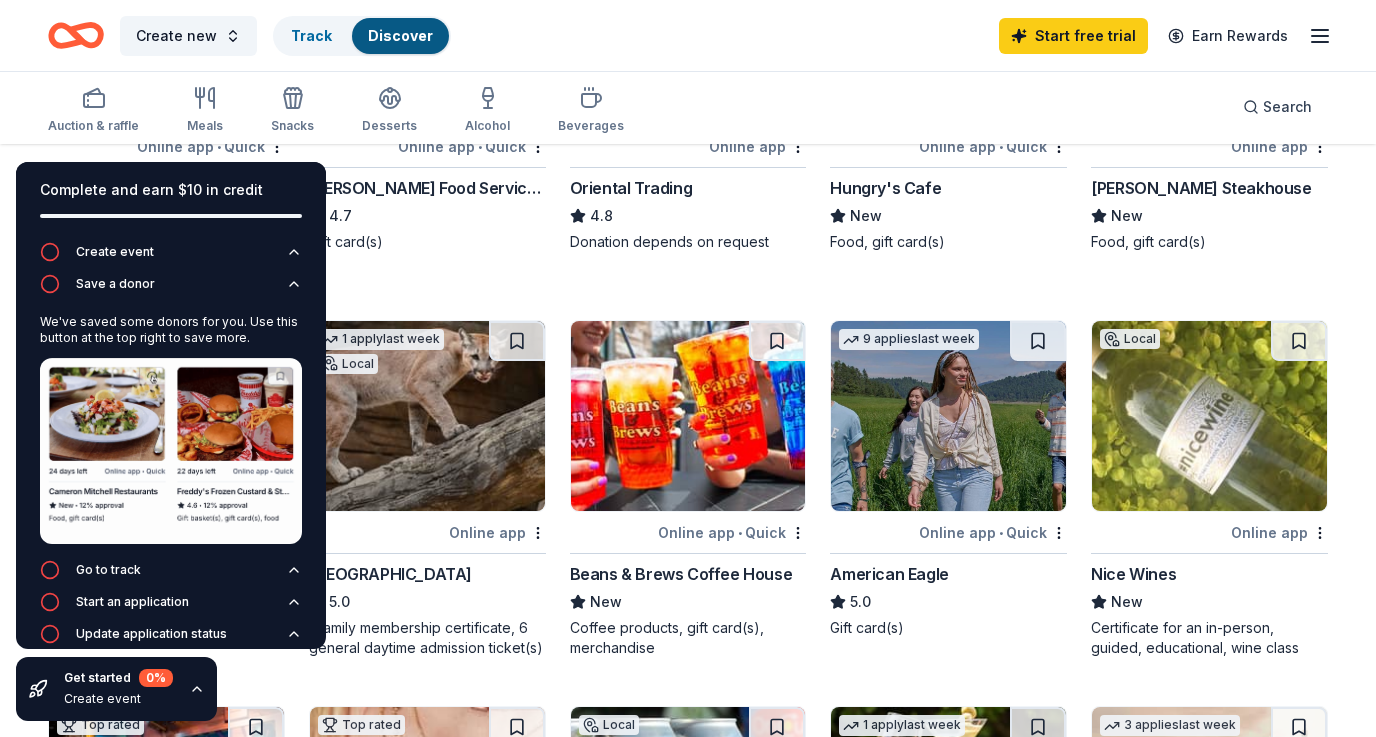 scroll, scrollTop: 379, scrollLeft: 0, axis: vertical 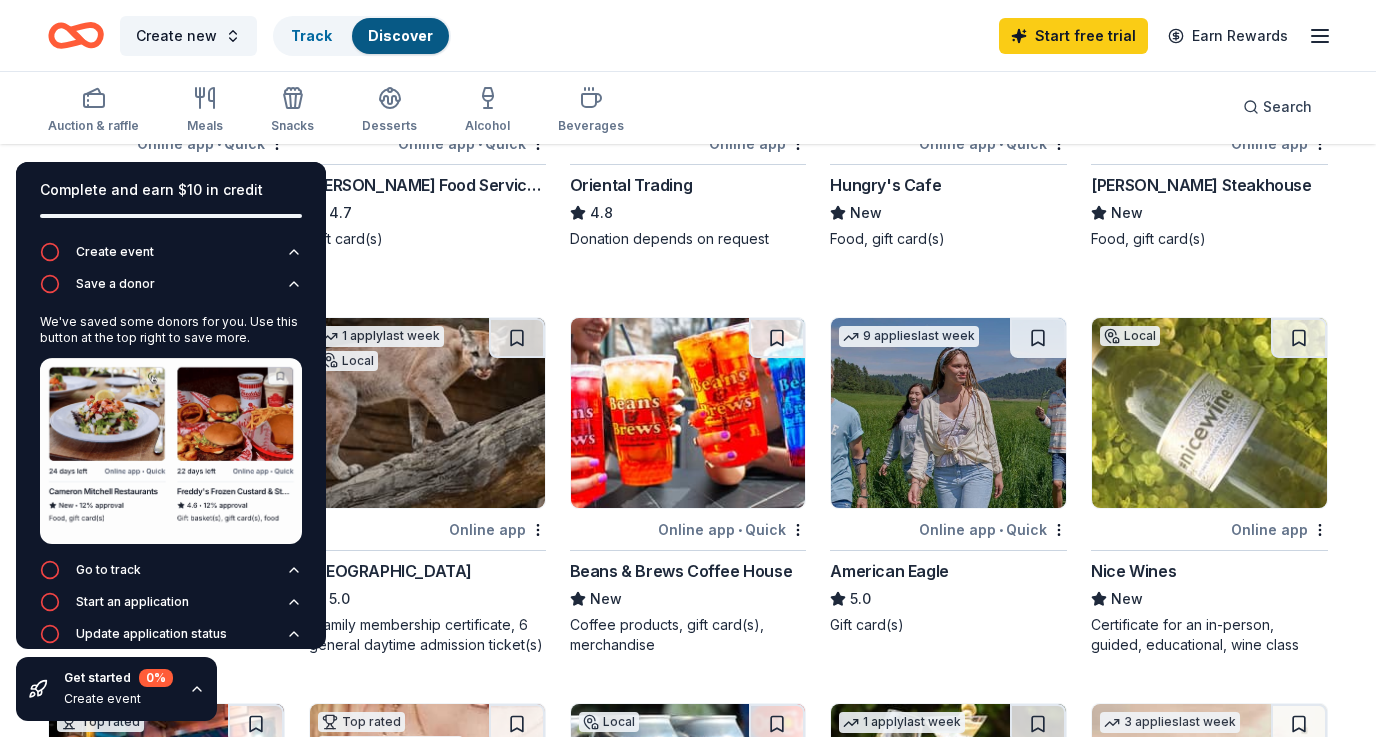 click 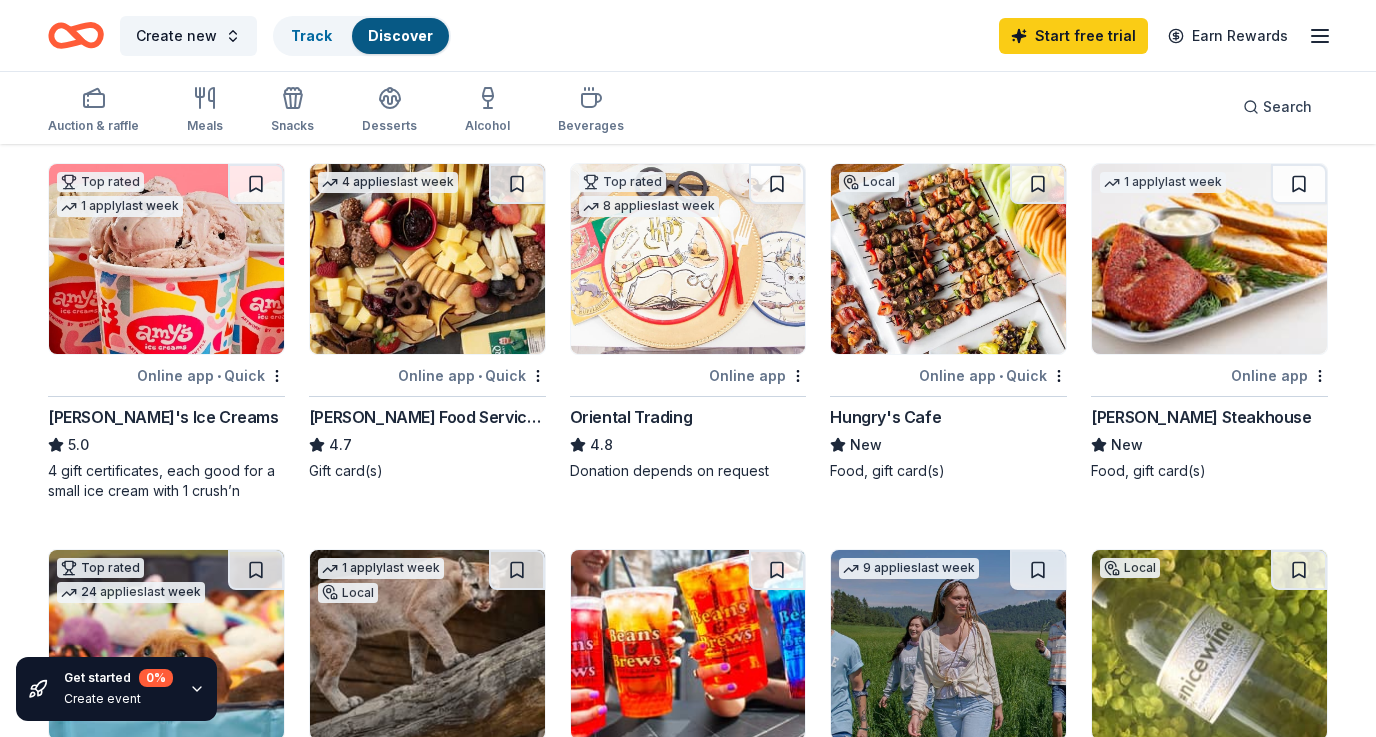 scroll, scrollTop: 17, scrollLeft: 0, axis: vertical 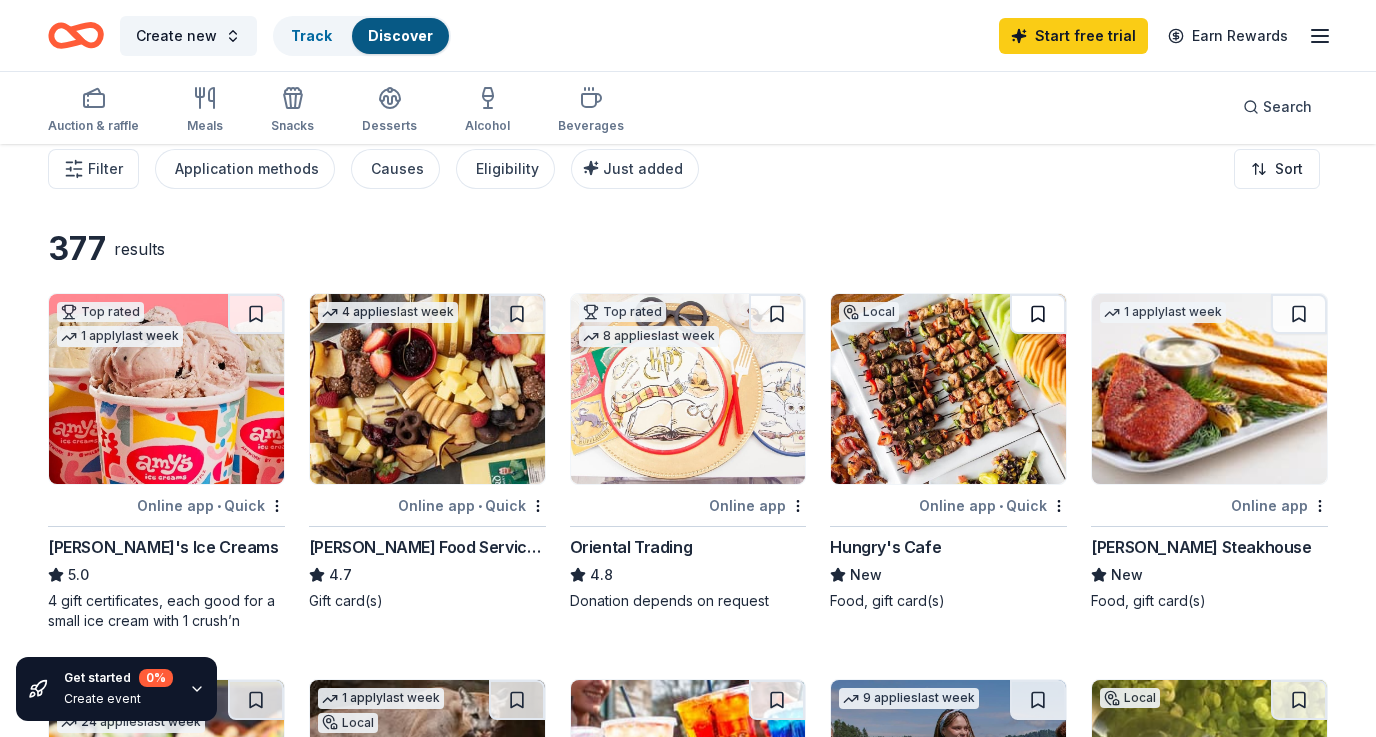 click at bounding box center [1038, 314] 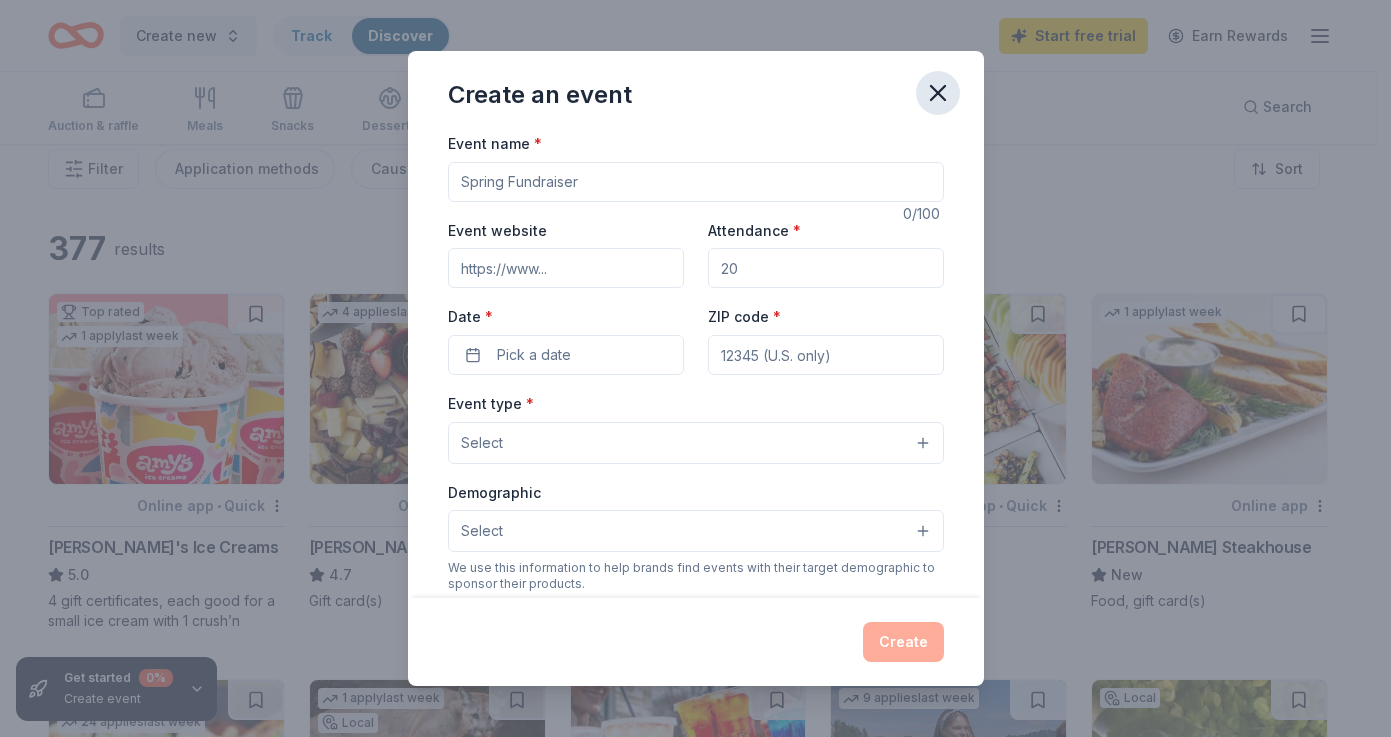 click 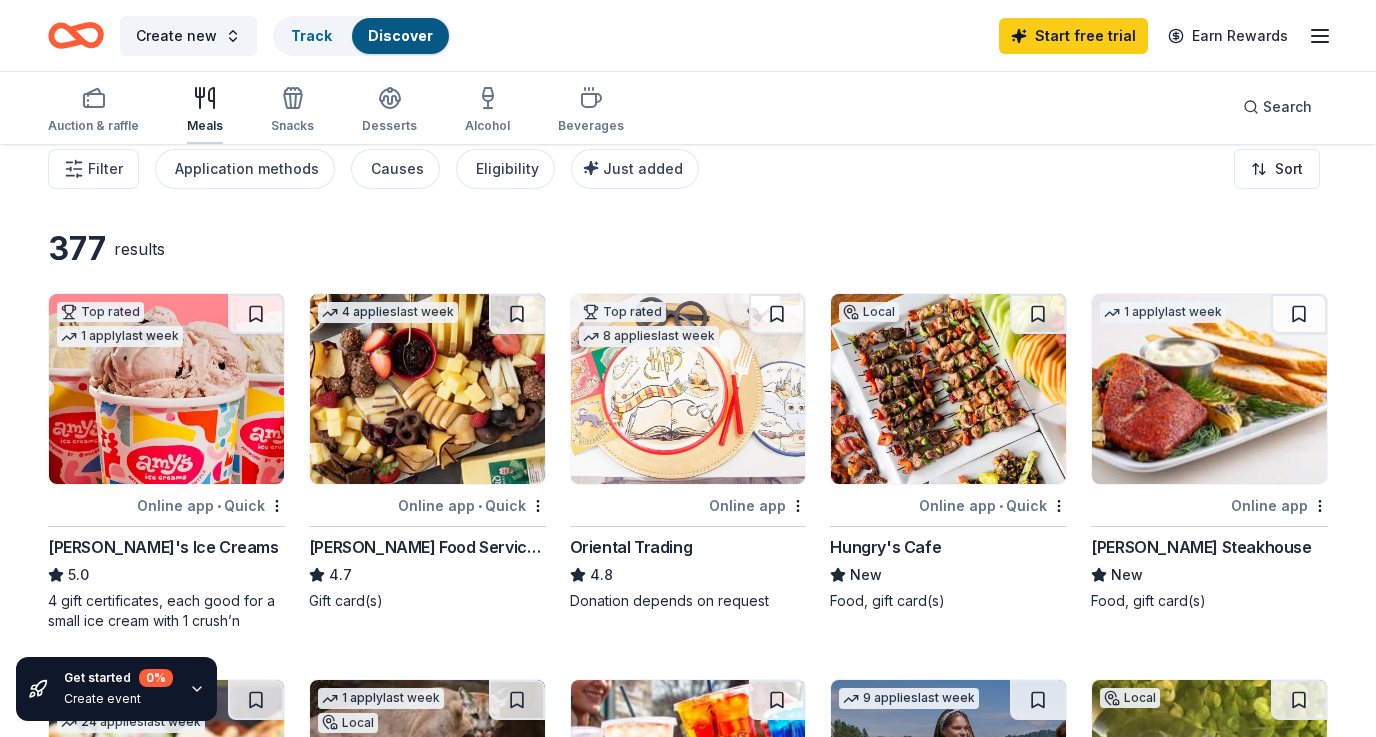click on "Meals" at bounding box center [205, 110] 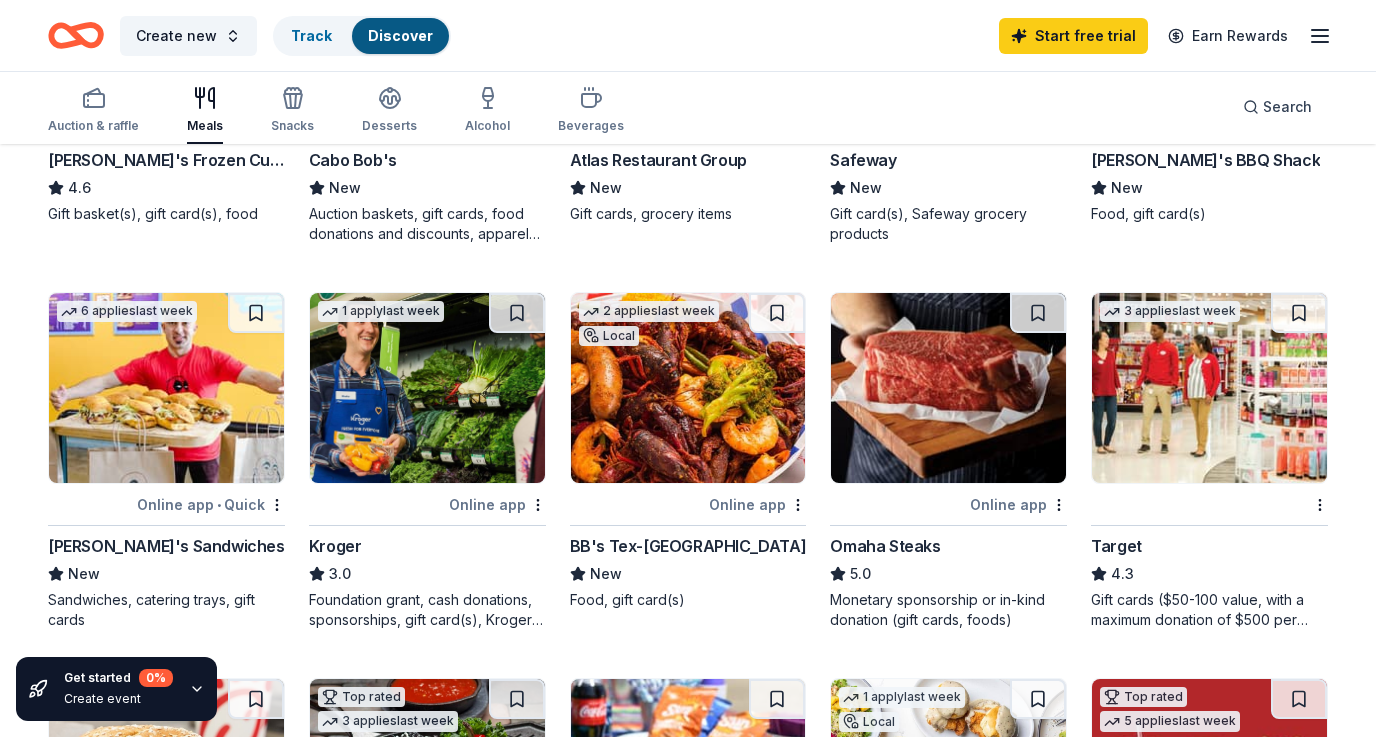 scroll, scrollTop: 814, scrollLeft: 0, axis: vertical 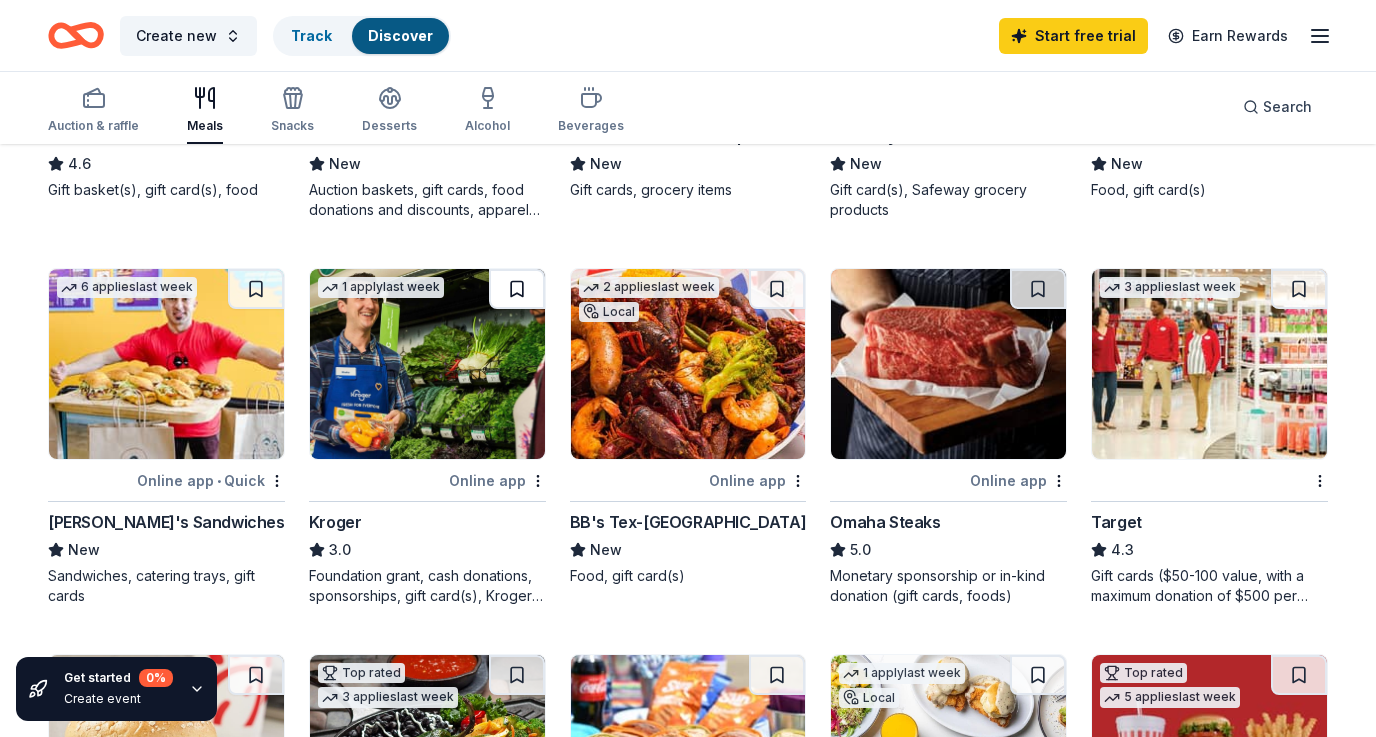 click at bounding box center (517, 289) 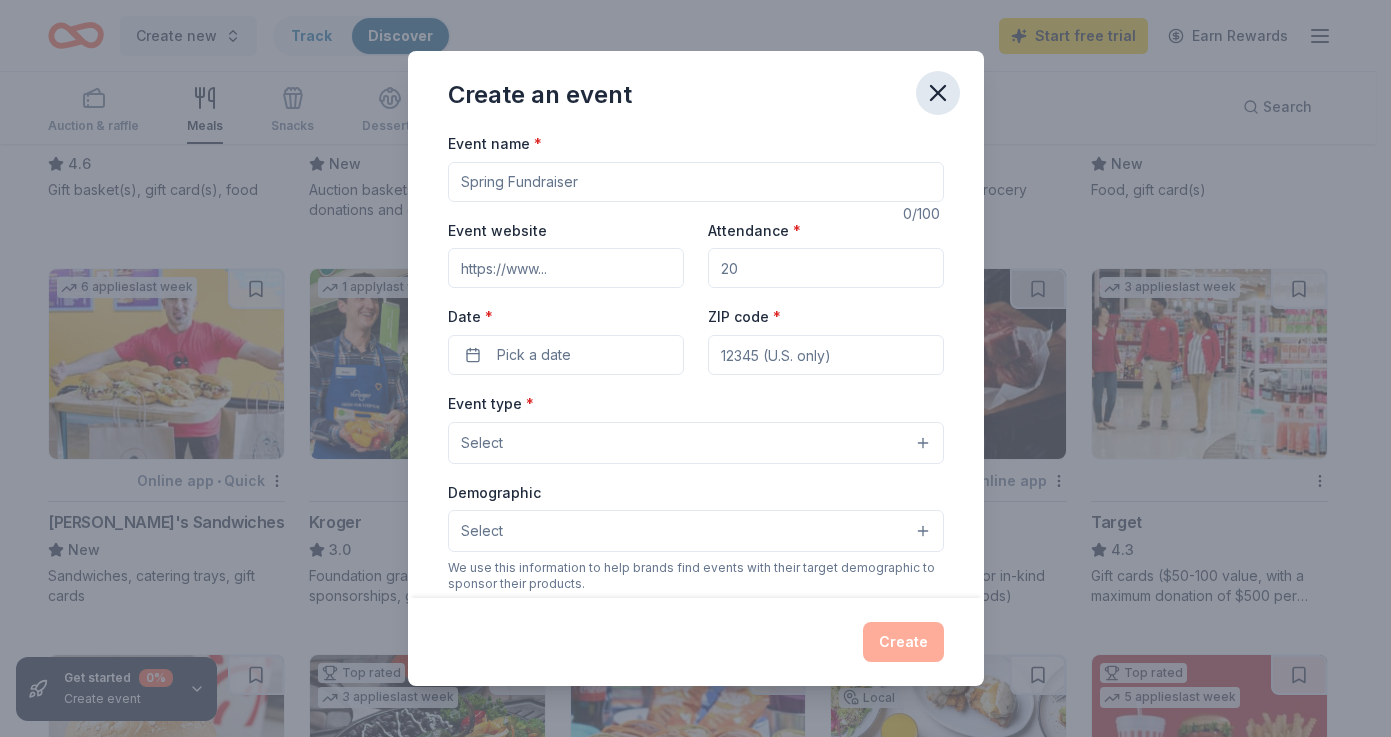 click 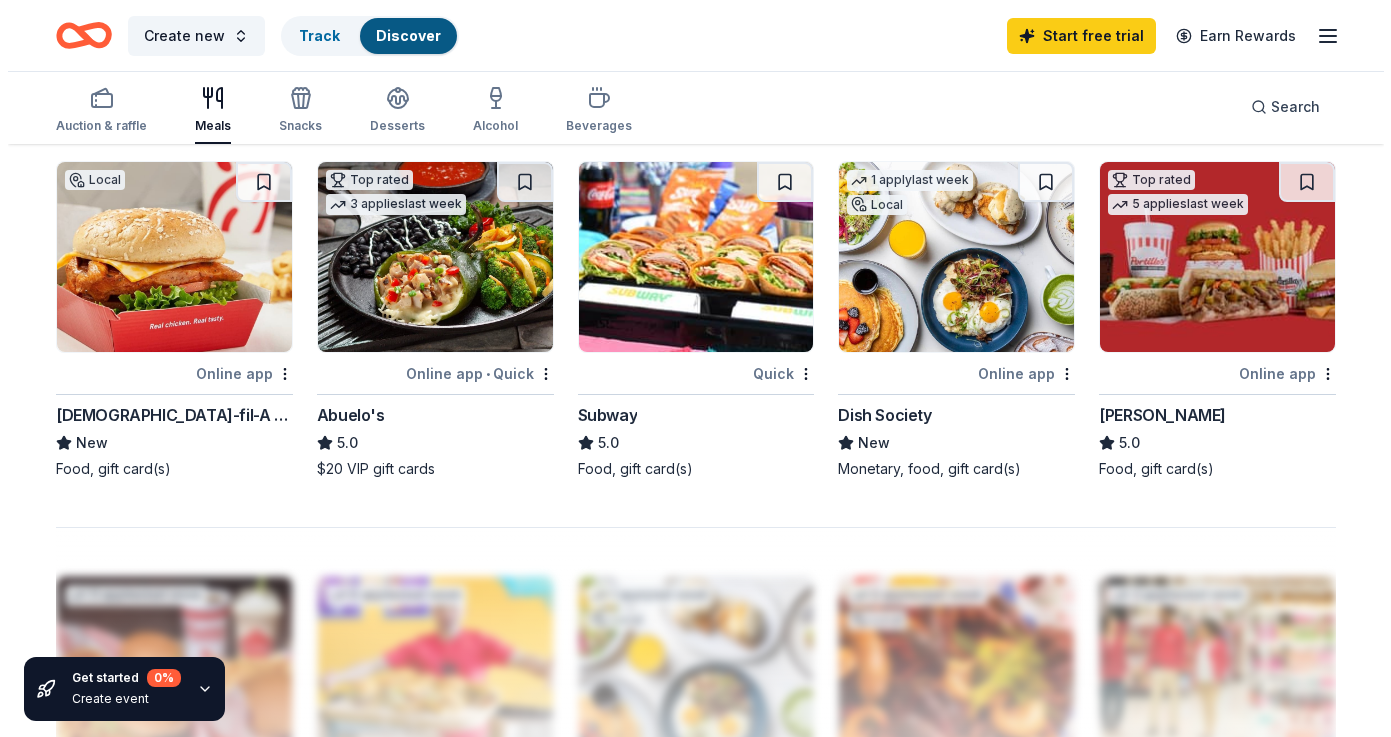 scroll, scrollTop: 1209, scrollLeft: 0, axis: vertical 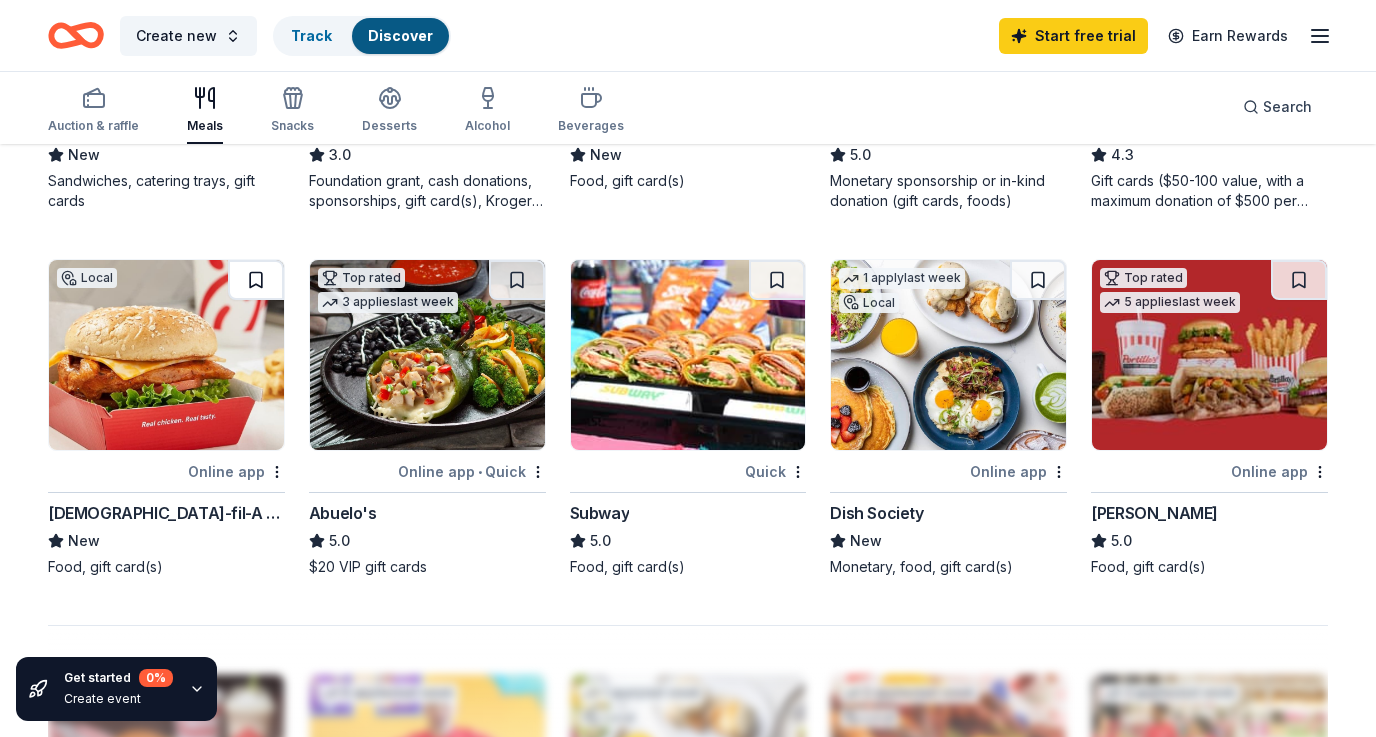 click at bounding box center (256, 280) 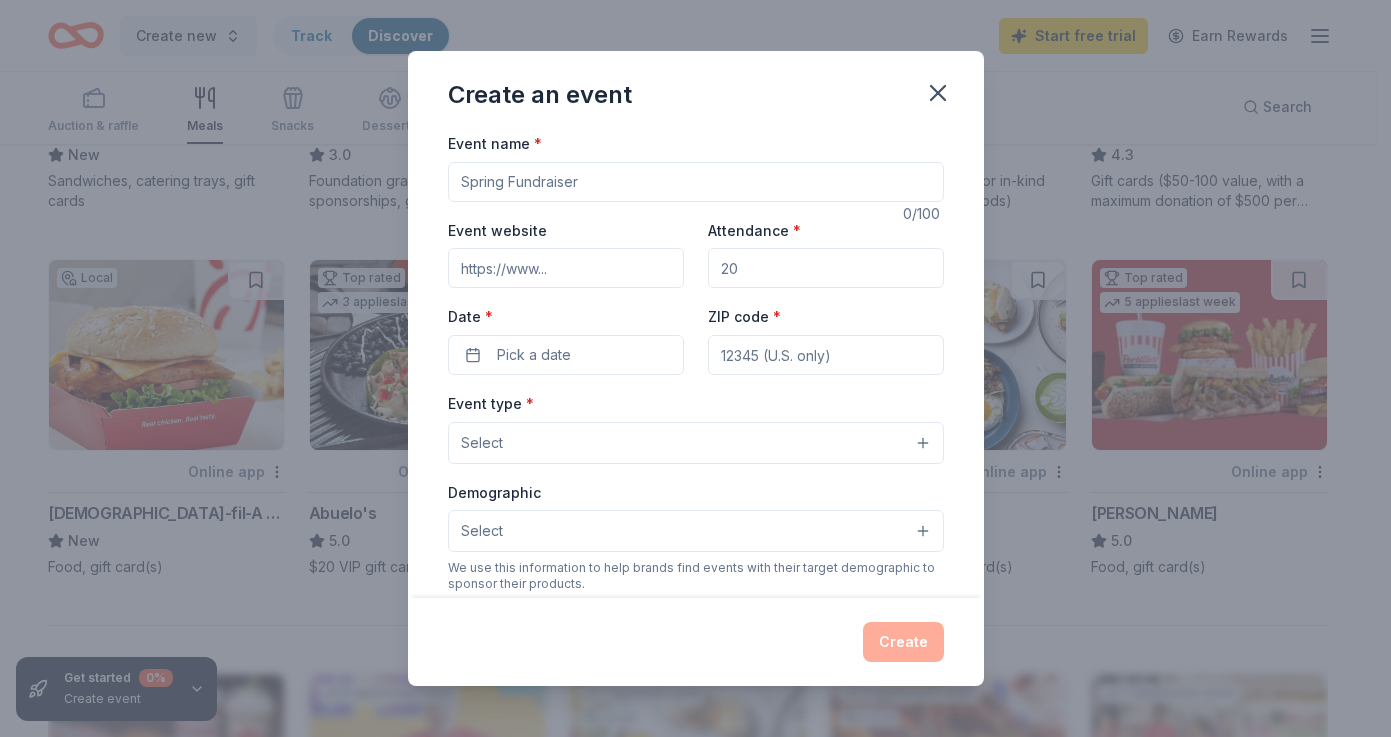 click on "Event name *" at bounding box center [696, 182] 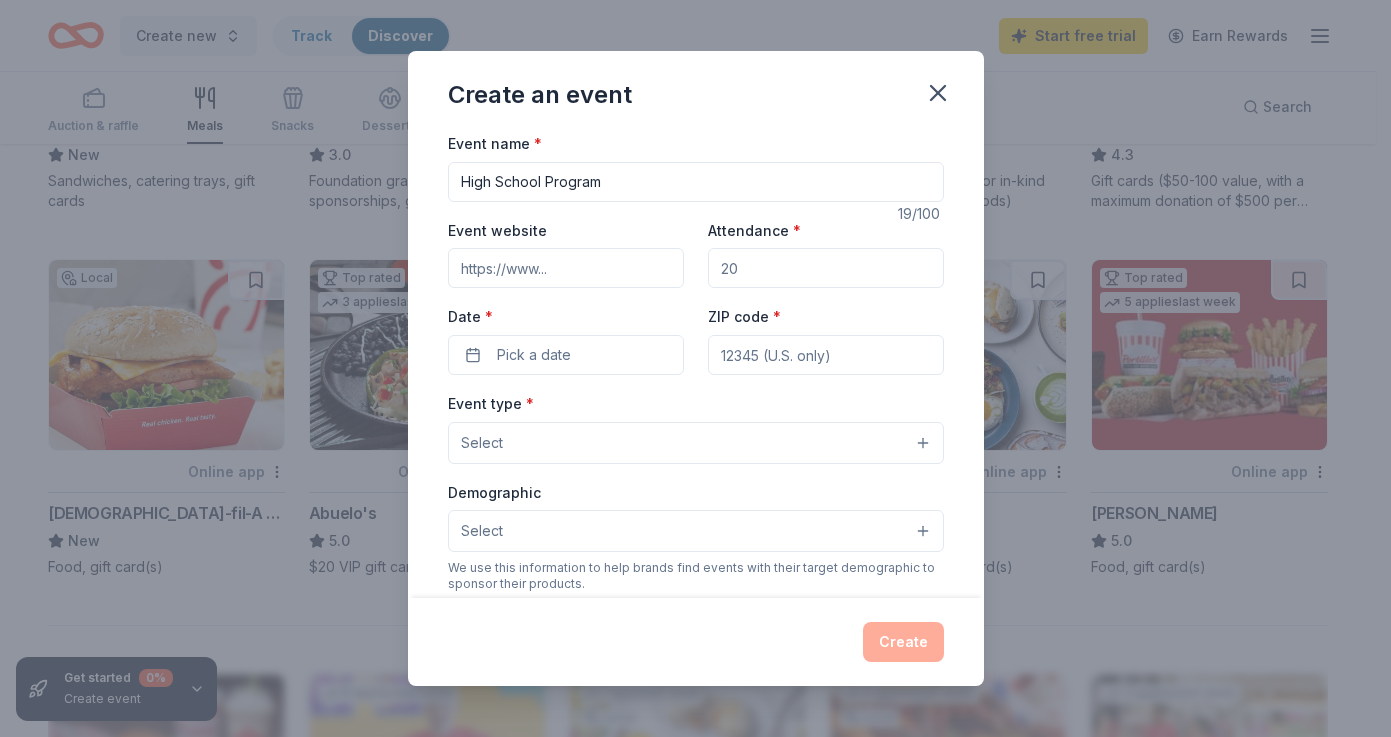 type on "High School Program" 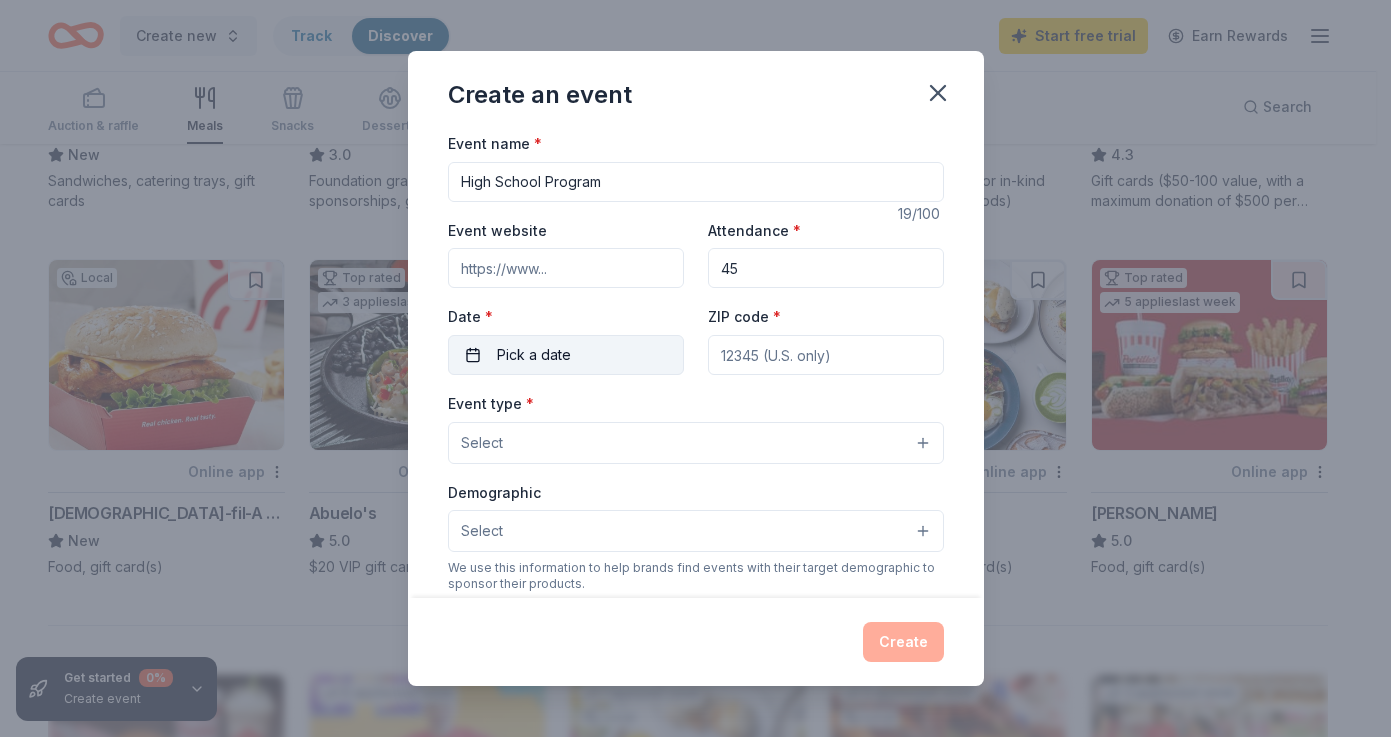 type on "45" 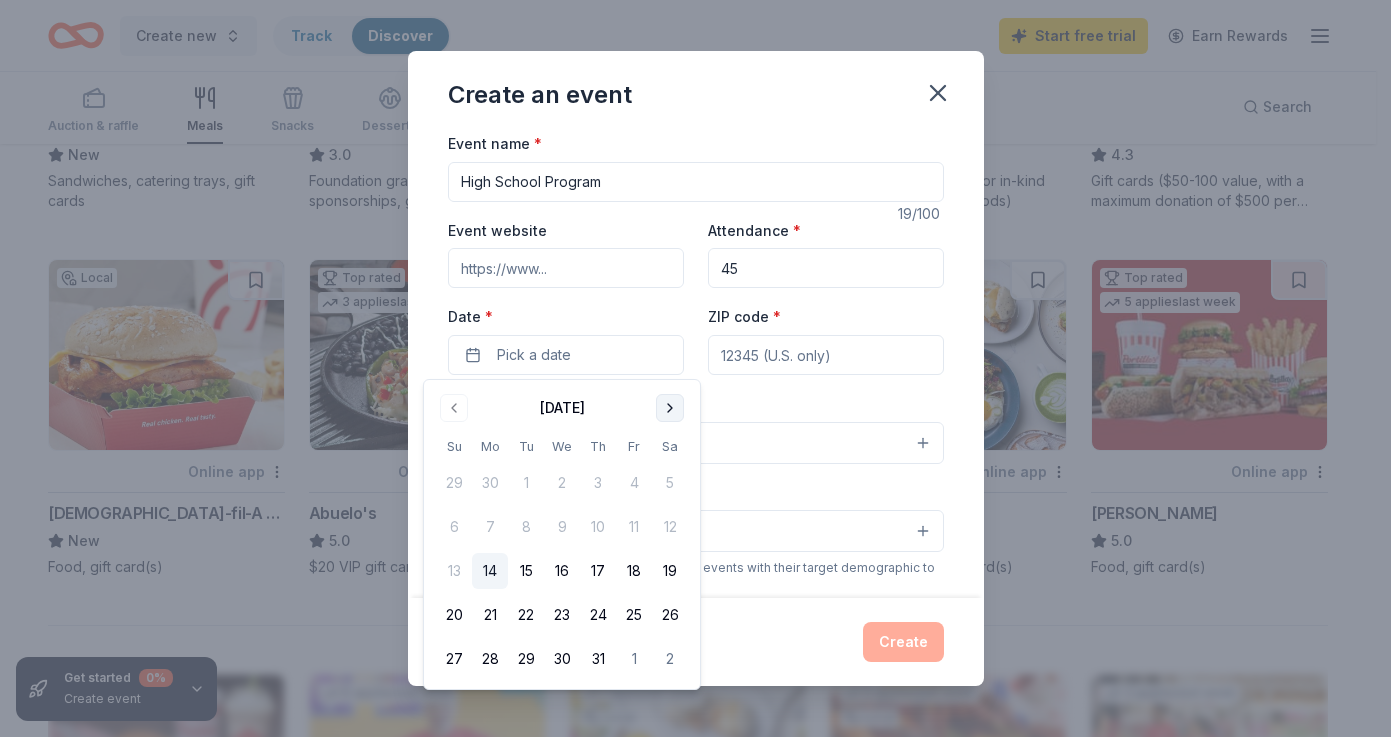 click at bounding box center (670, 408) 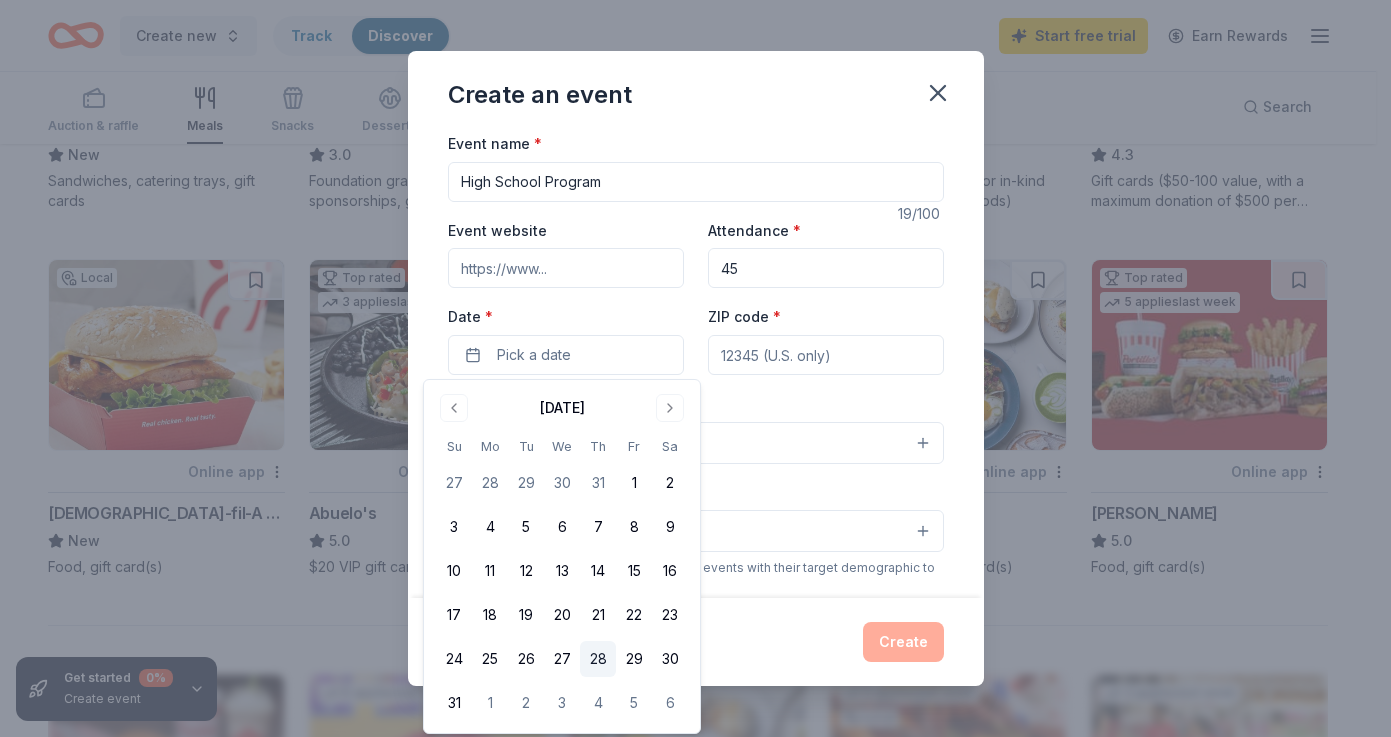 click on "28" at bounding box center (598, 659) 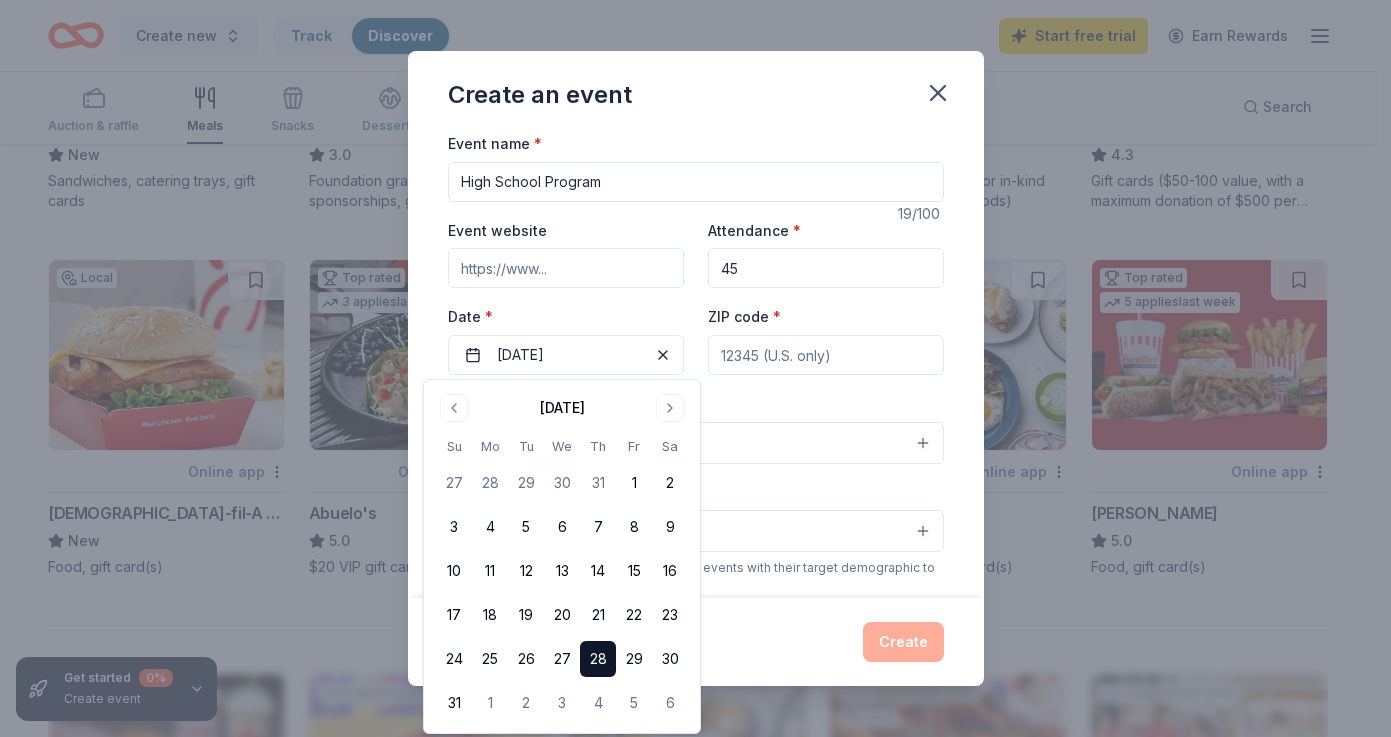 click on "ZIP code *" at bounding box center (826, 355) 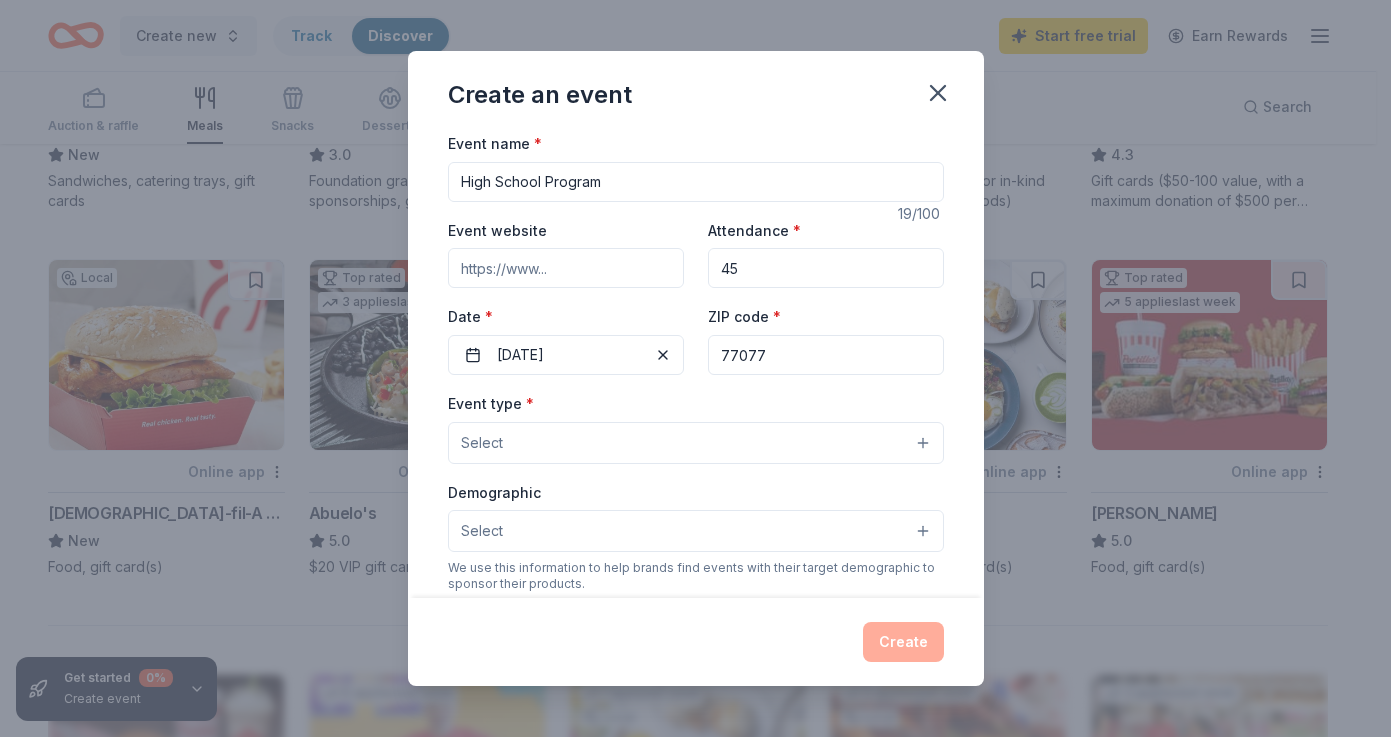 type on "77077" 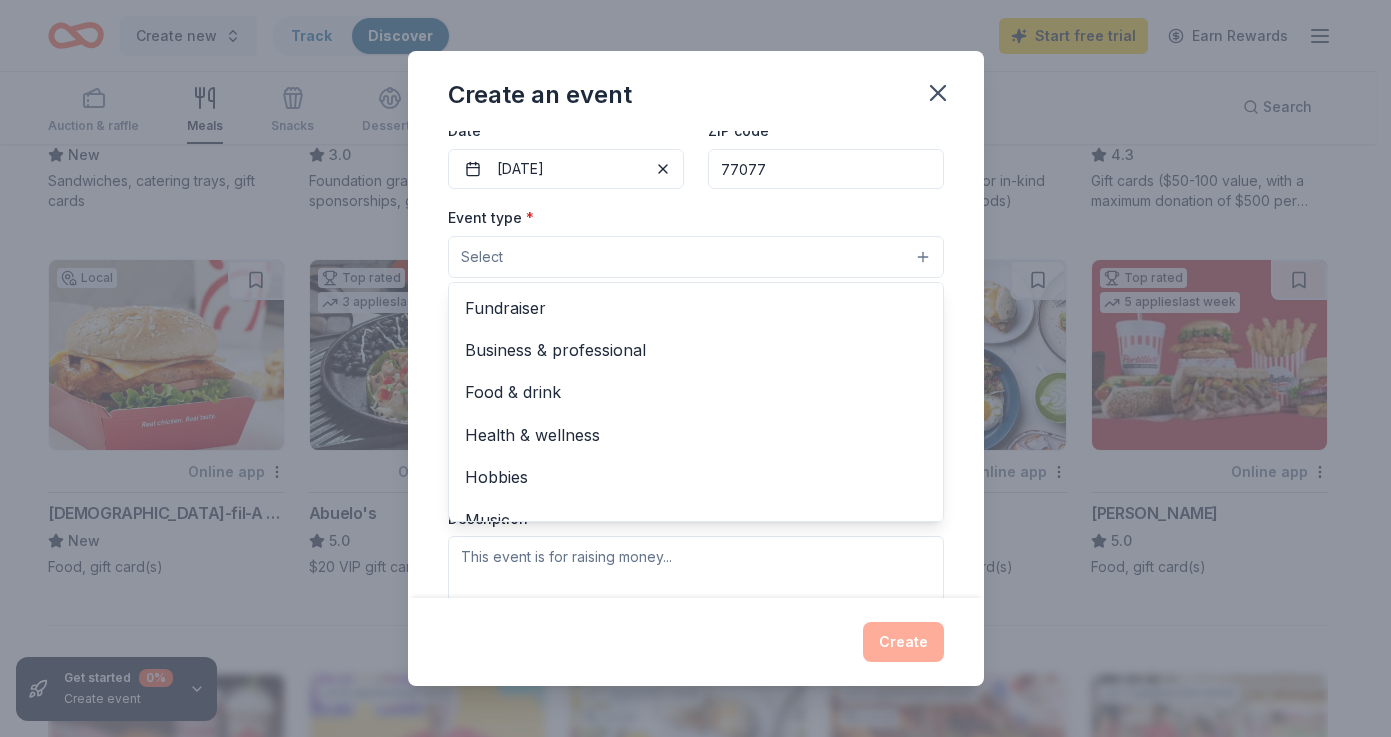 scroll, scrollTop: 187, scrollLeft: 0, axis: vertical 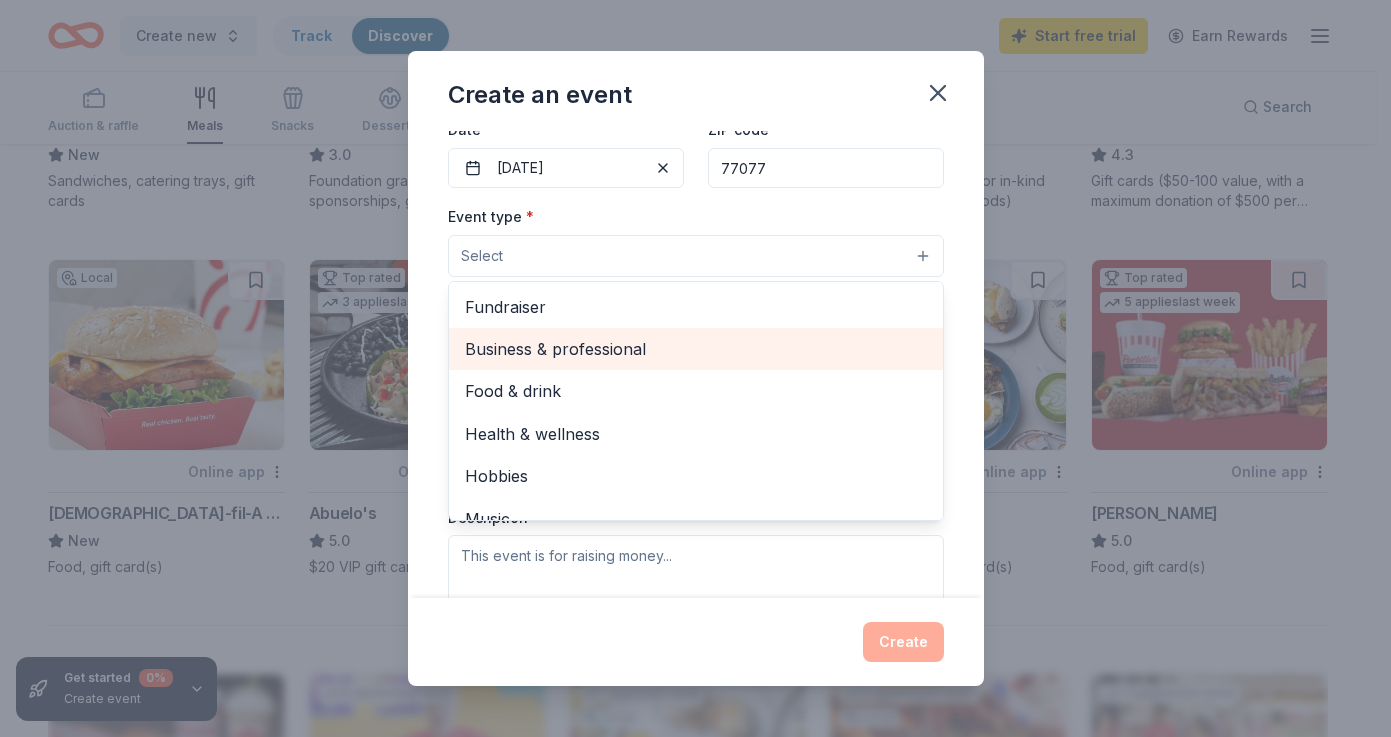 click on "Business & professional" at bounding box center [696, 349] 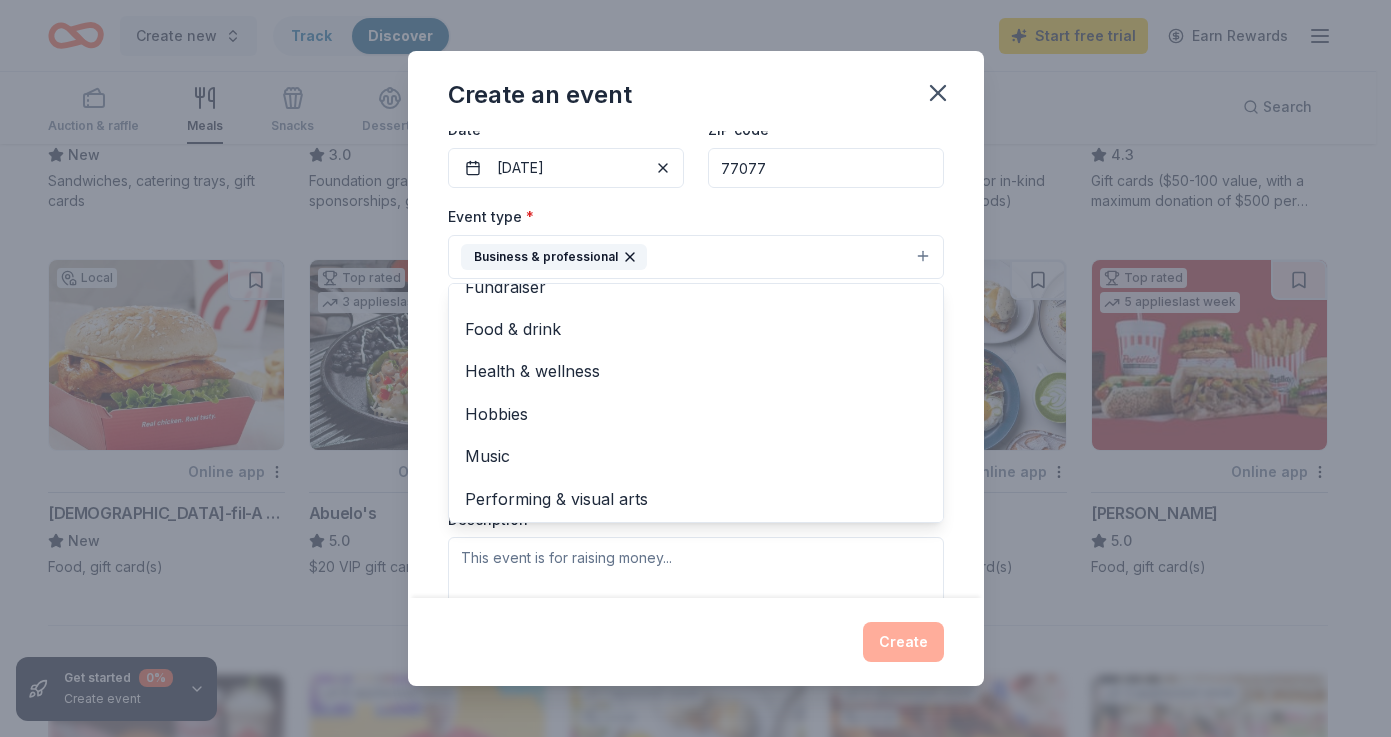 scroll, scrollTop: 24, scrollLeft: 0, axis: vertical 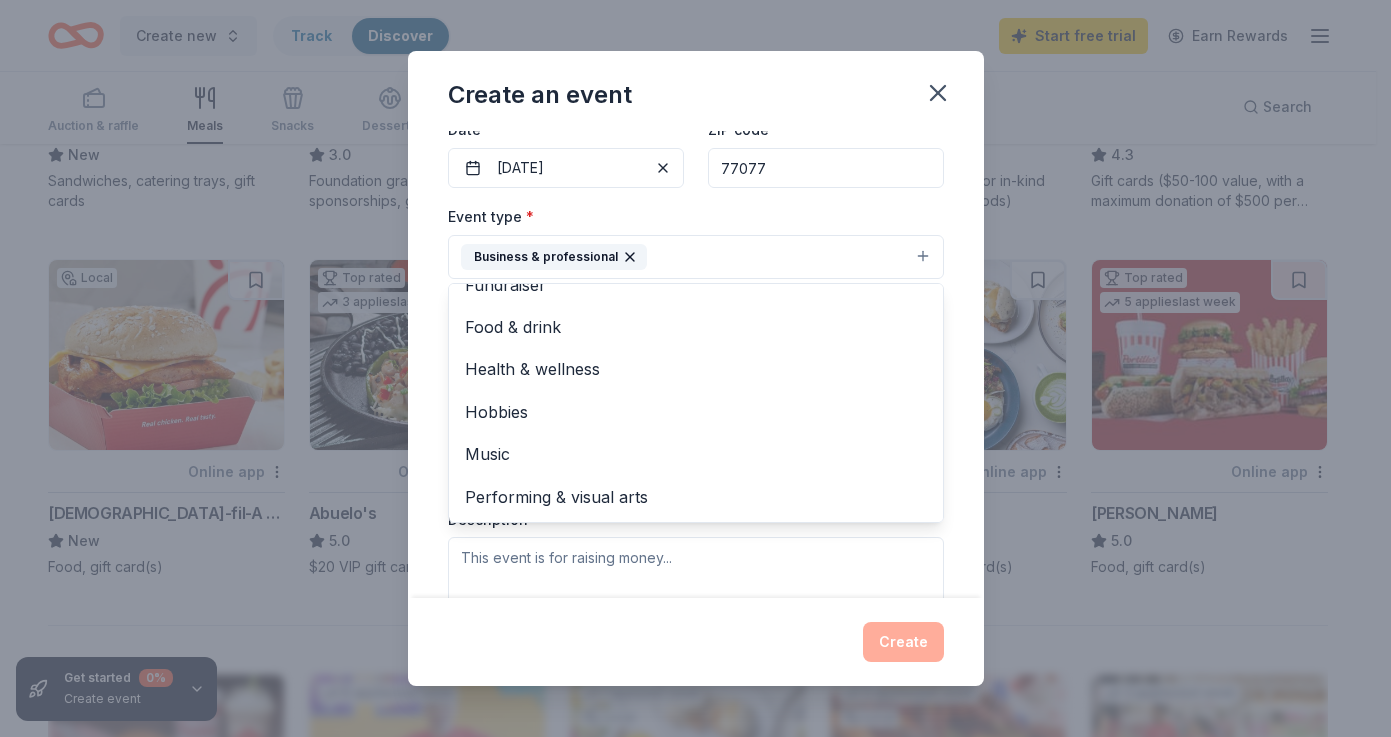 click on "Event name * High School Program 19 /100 Event website Attendance * 45 Date * 08/28/2025 ZIP code * 77077 Event type * Business & professional Fundraiser Food & drink Health & wellness Hobbies Music Performing & visual arts Demographic Select We use this information to help brands find events with their target demographic to sponsor their products. Mailing address Apt/unit Description What are you looking for? * Auction & raffle Meals Snacks Desserts Alcohol Beverages Send me reminders Email me reminders of donor application deadlines Recurring event" at bounding box center (696, 364) 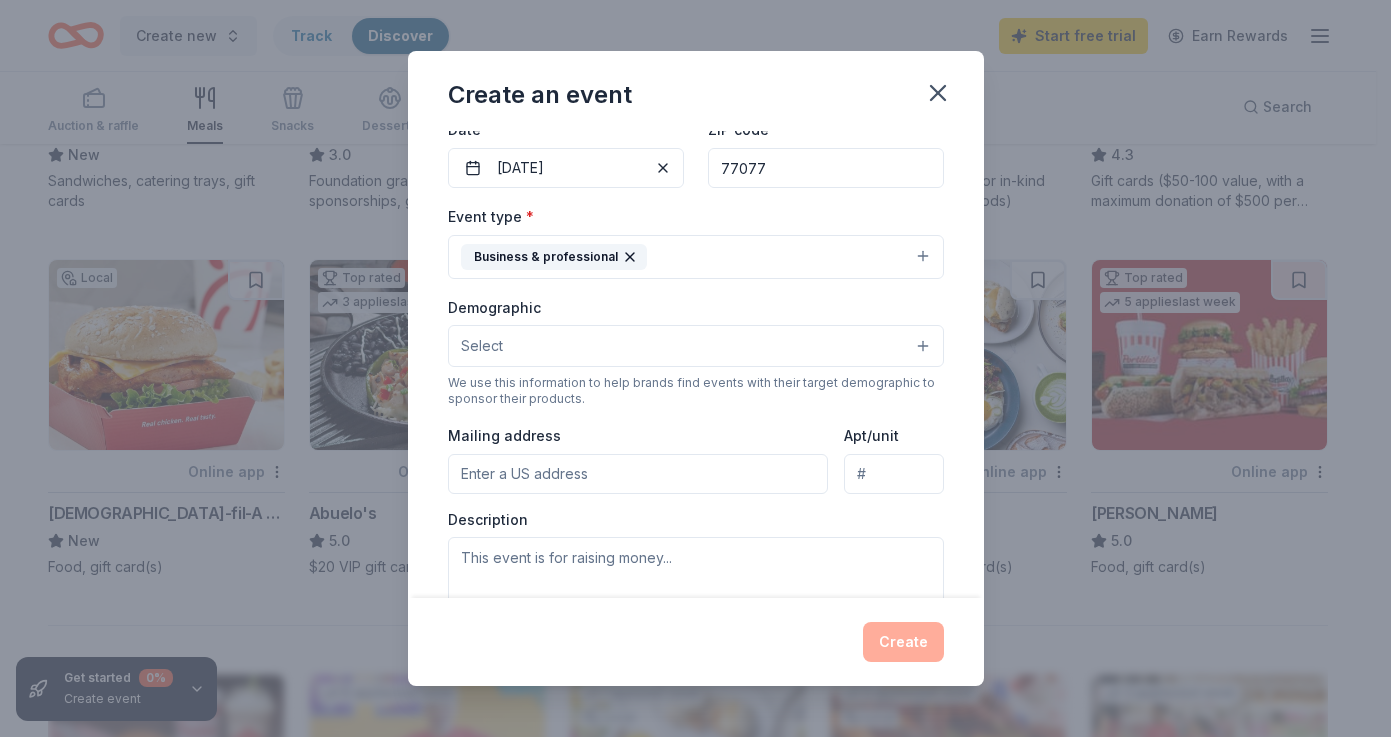click on "Mailing address" at bounding box center (638, 474) 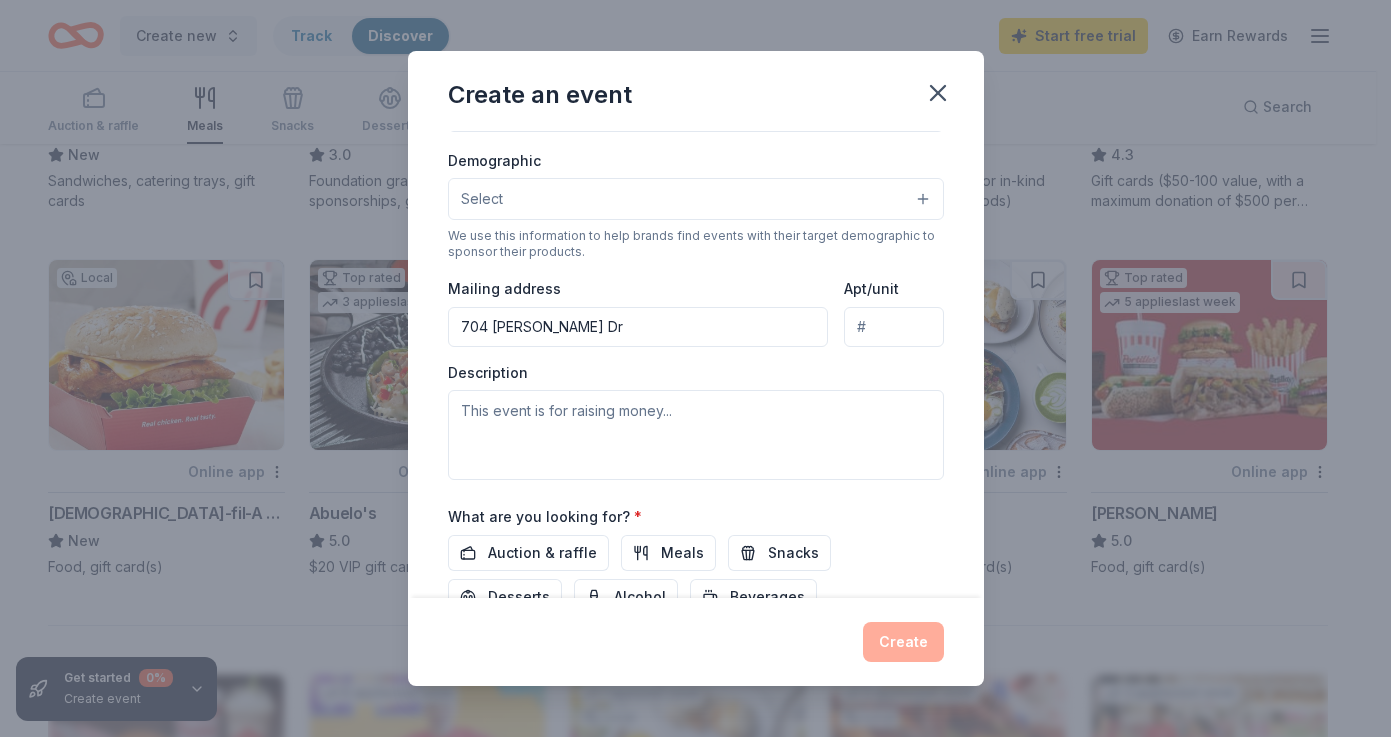 scroll, scrollTop: 420, scrollLeft: 0, axis: vertical 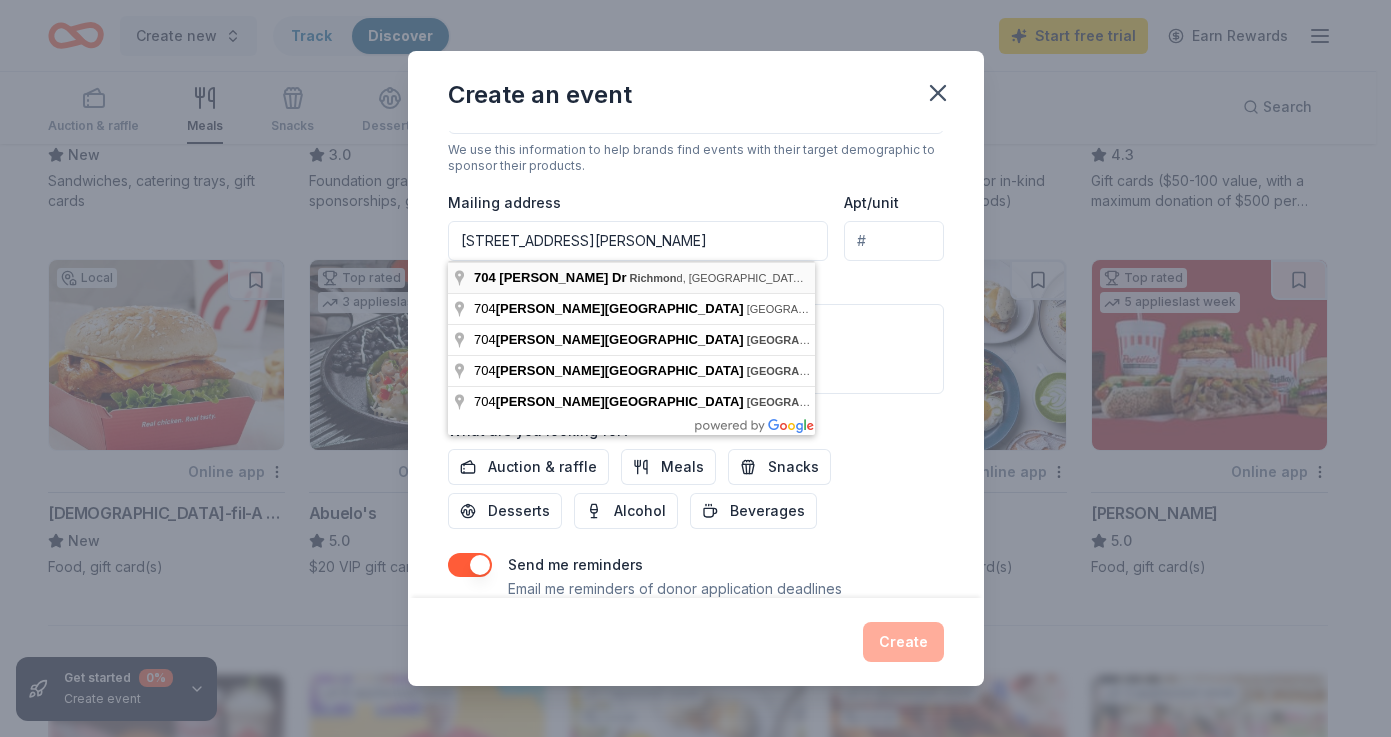 type on "704 Newton Drive, Richmond, TX, 77469" 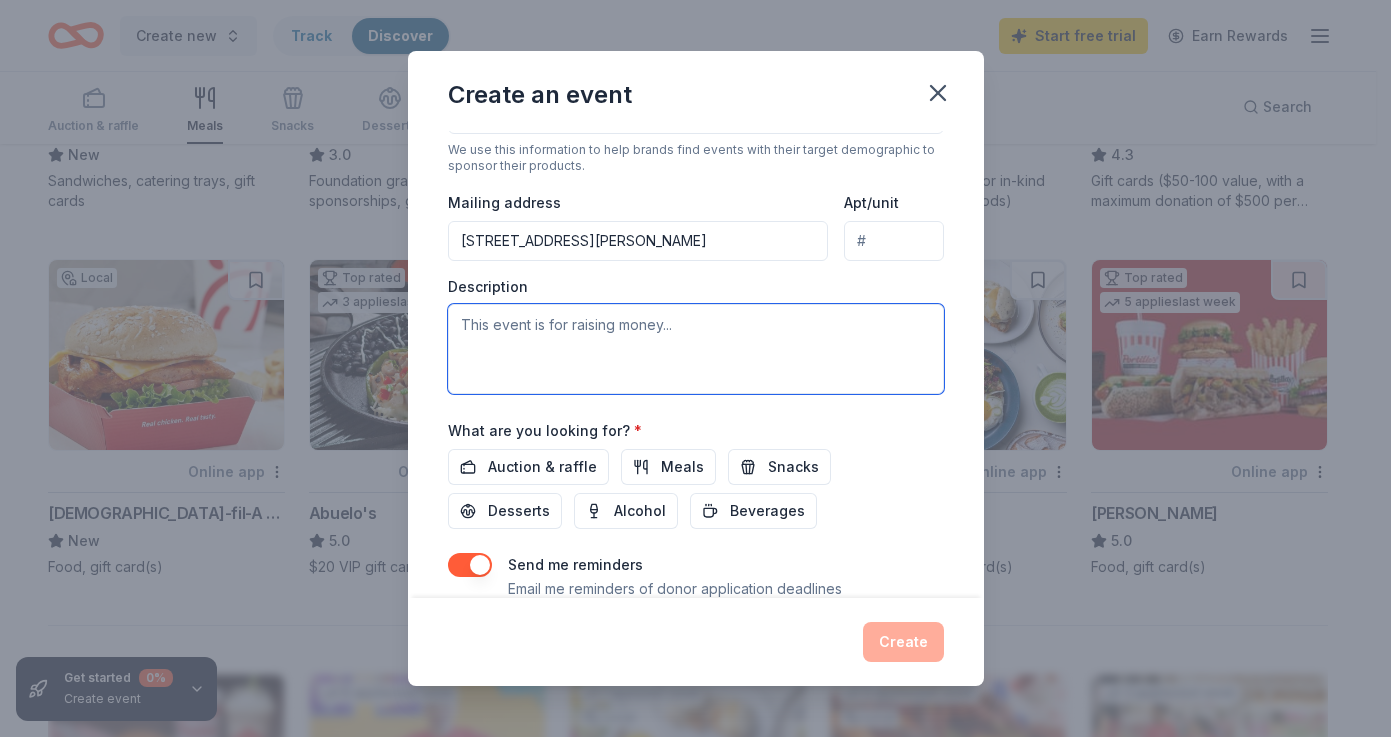 click at bounding box center (696, 349) 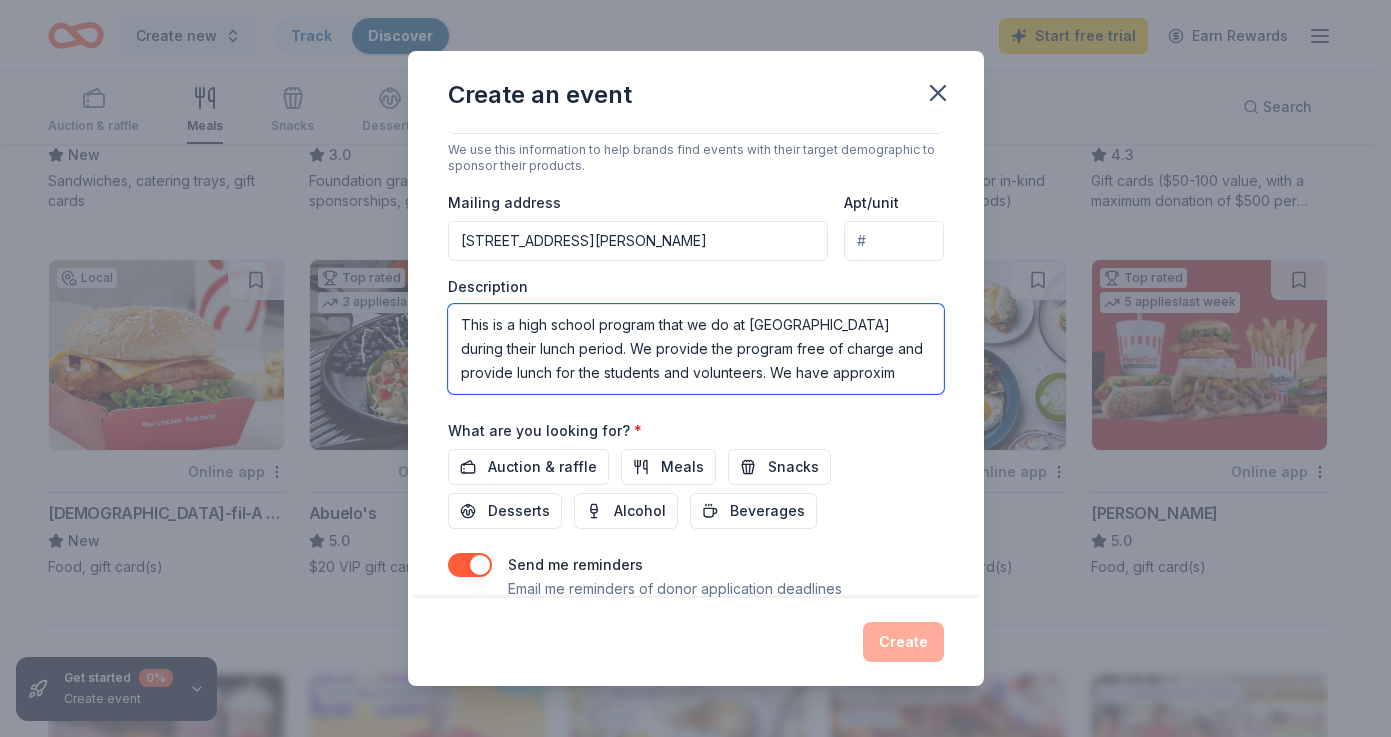 scroll, scrollTop: 12, scrollLeft: 0, axis: vertical 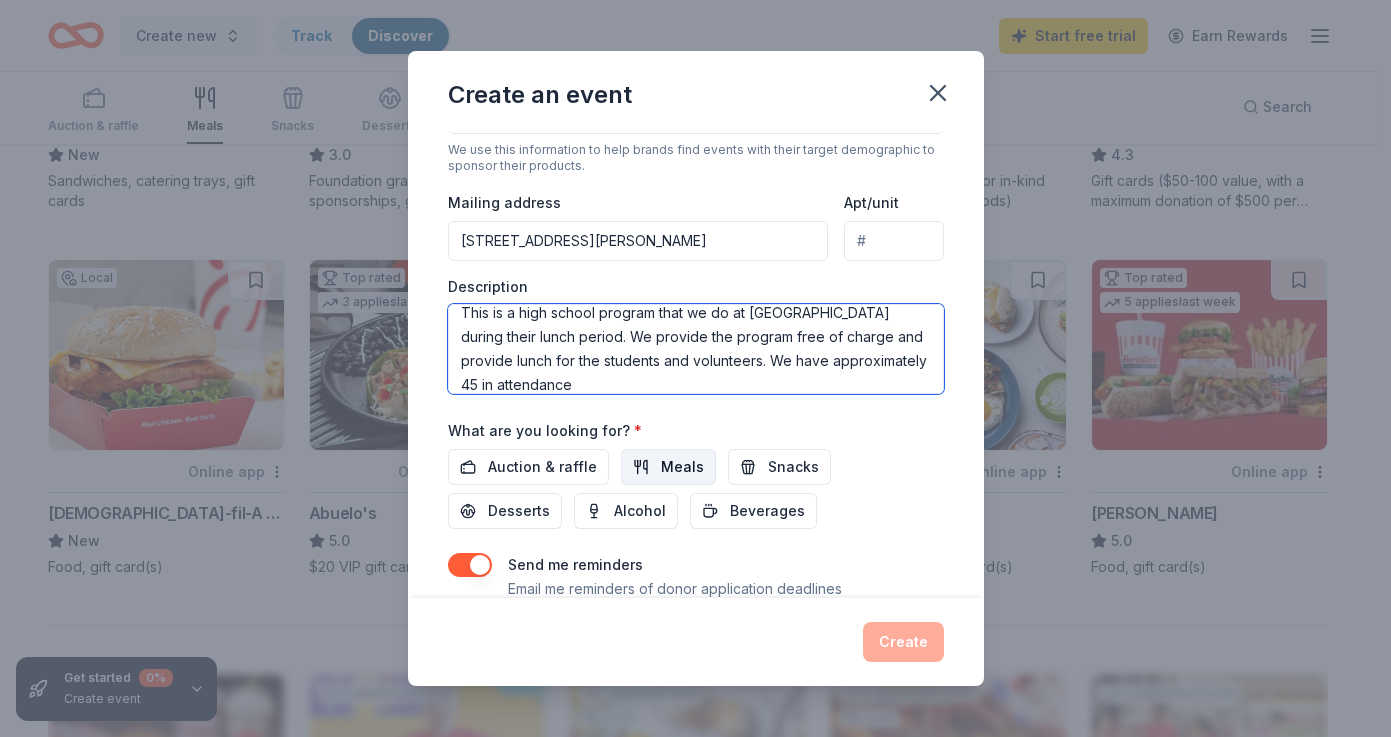 type on "This is a high school program that we do at Westside High School during their lunch period. We provide the program free of charge and provide lunch for the students and volunteers. We have approximately 45 in attendance" 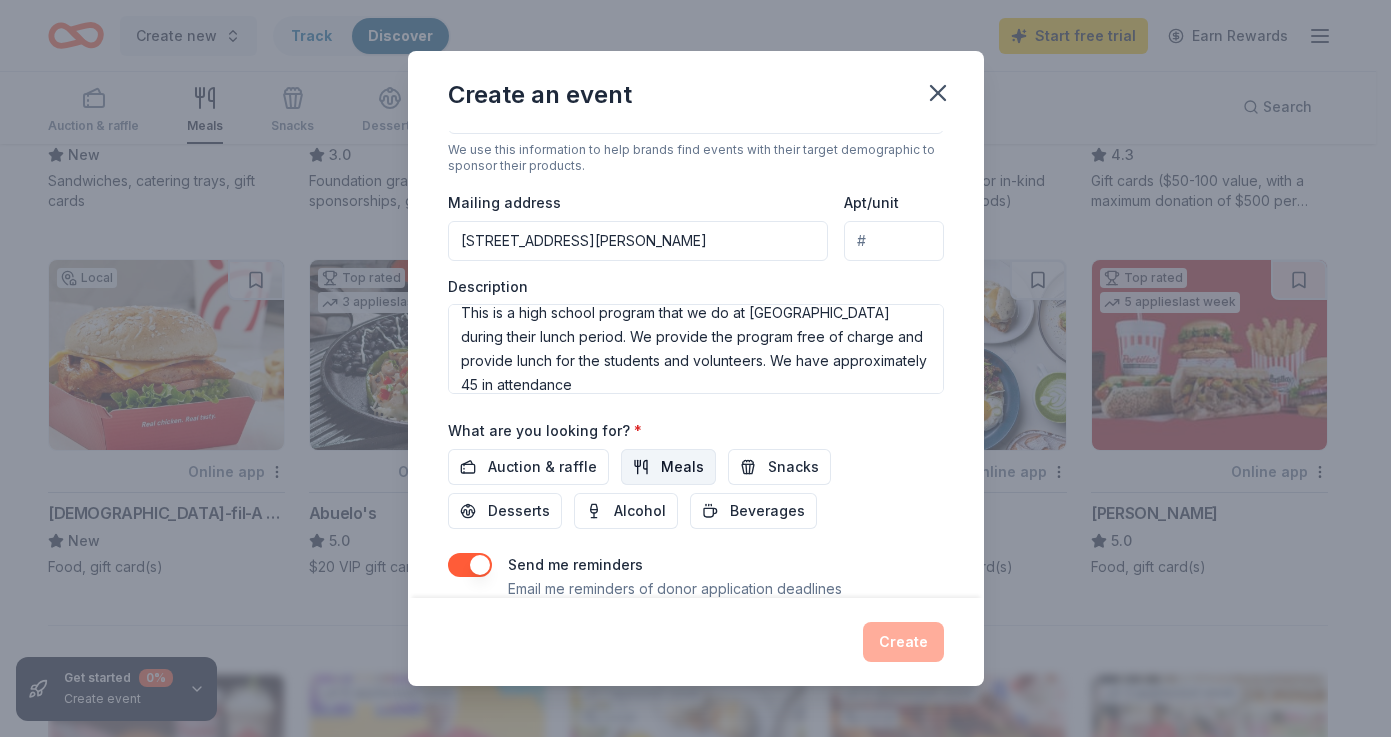 click on "Meals" at bounding box center (682, 467) 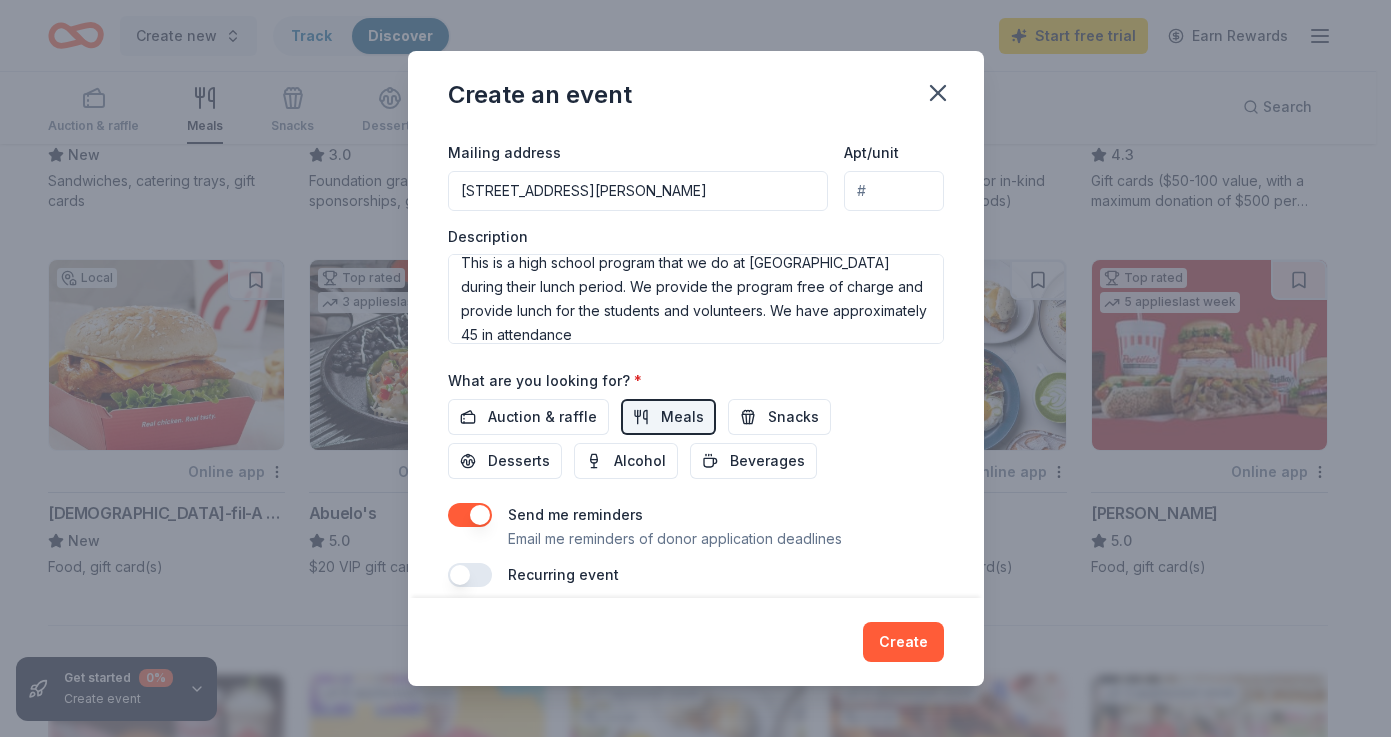 scroll, scrollTop: 491, scrollLeft: 0, axis: vertical 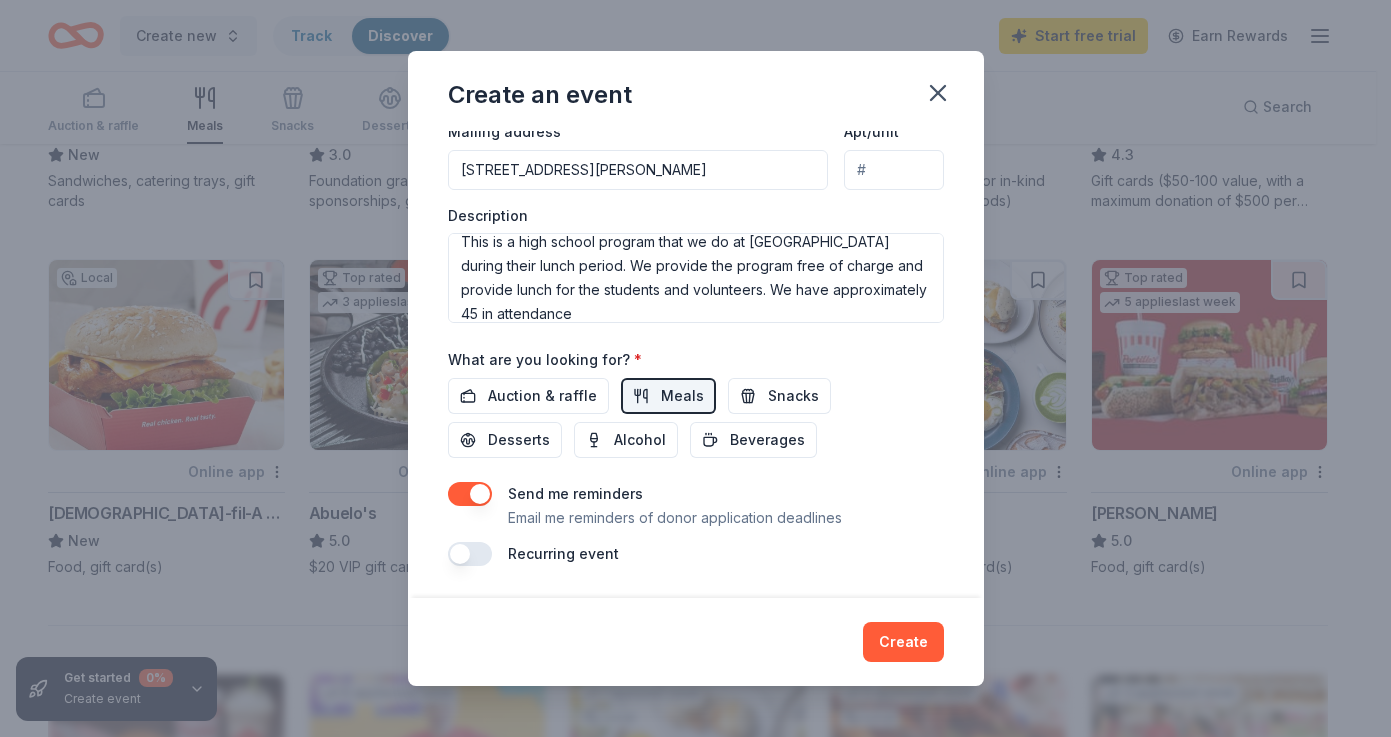 click at bounding box center [470, 554] 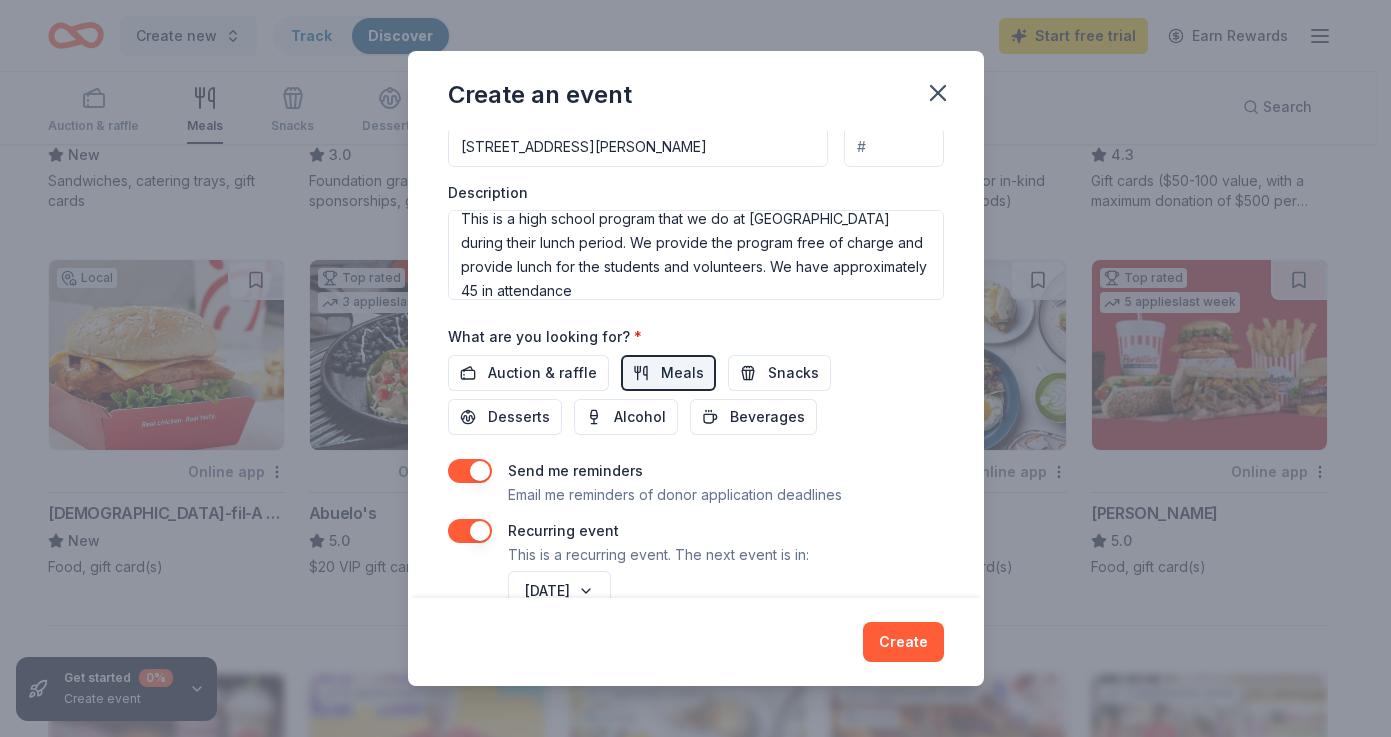 scroll, scrollTop: 563, scrollLeft: 0, axis: vertical 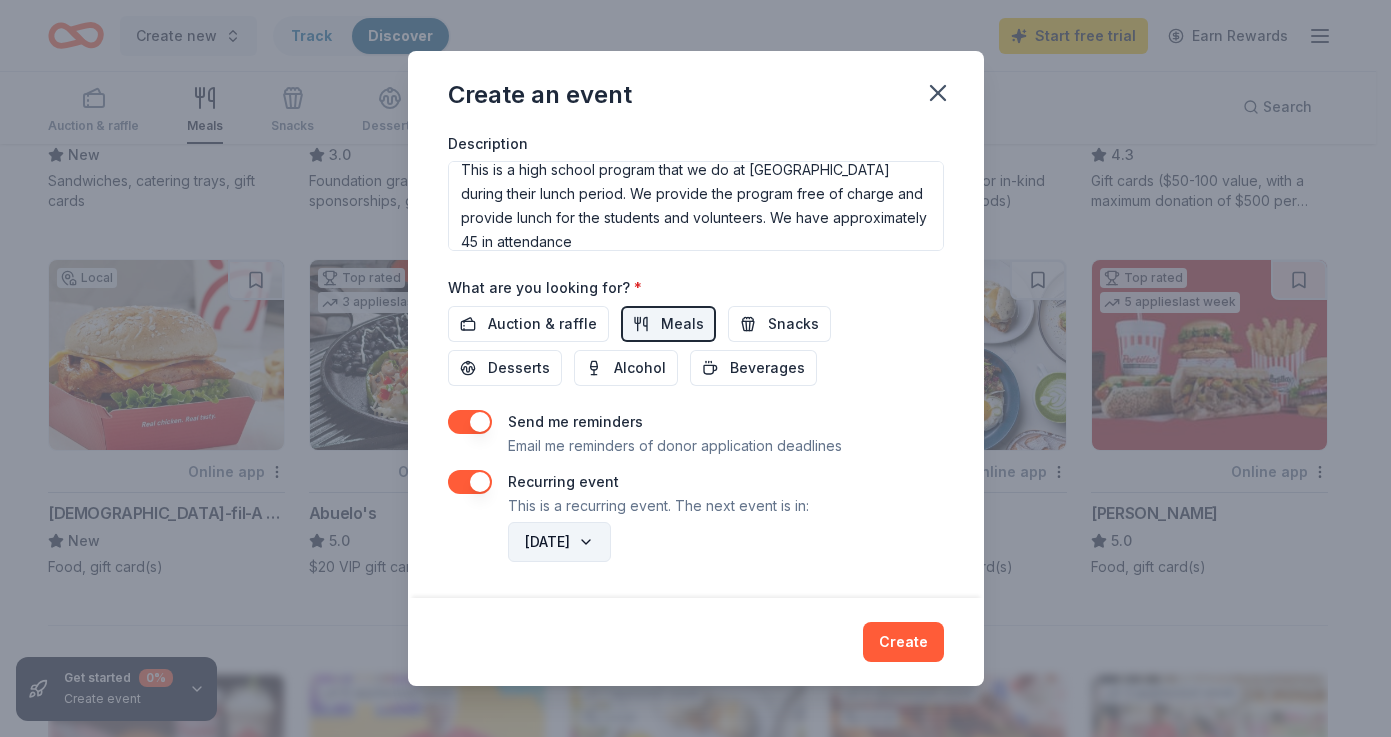 click on "August 2026" at bounding box center [559, 542] 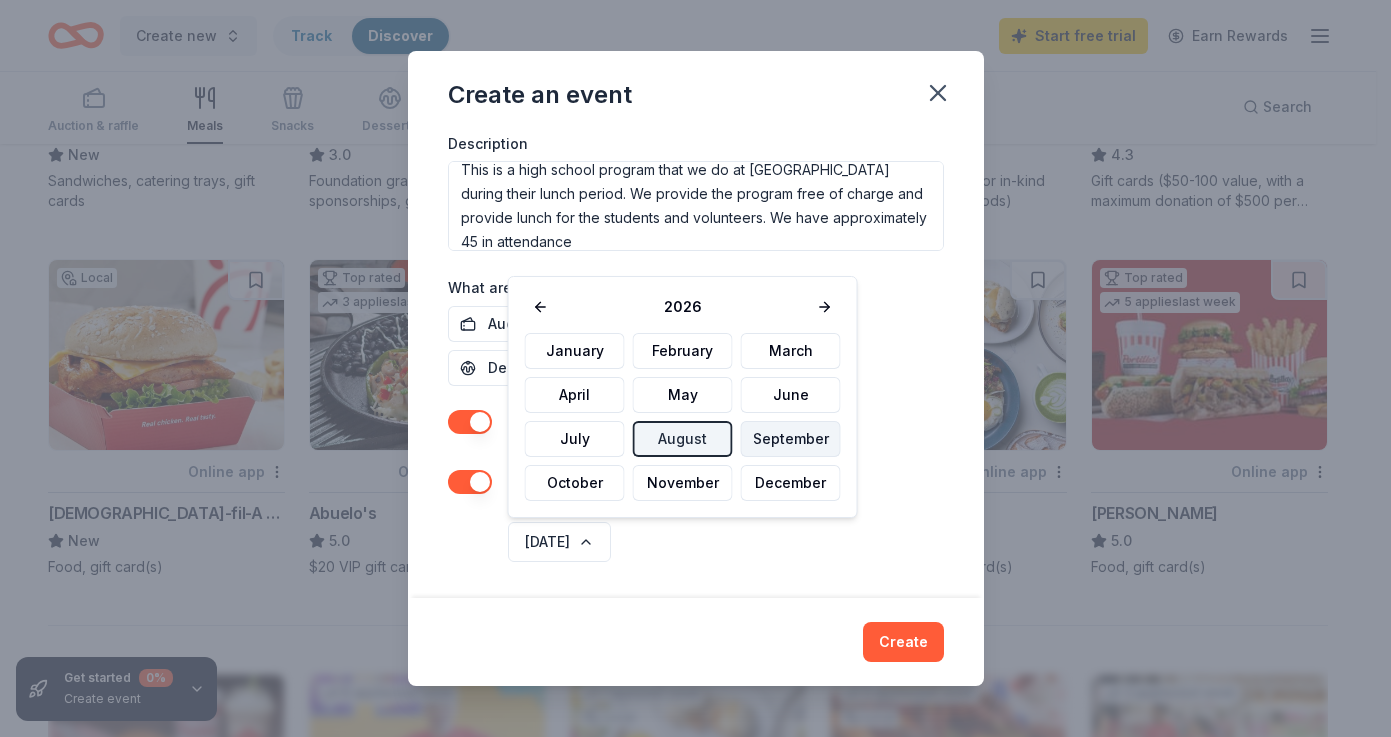click on "September" at bounding box center (791, 439) 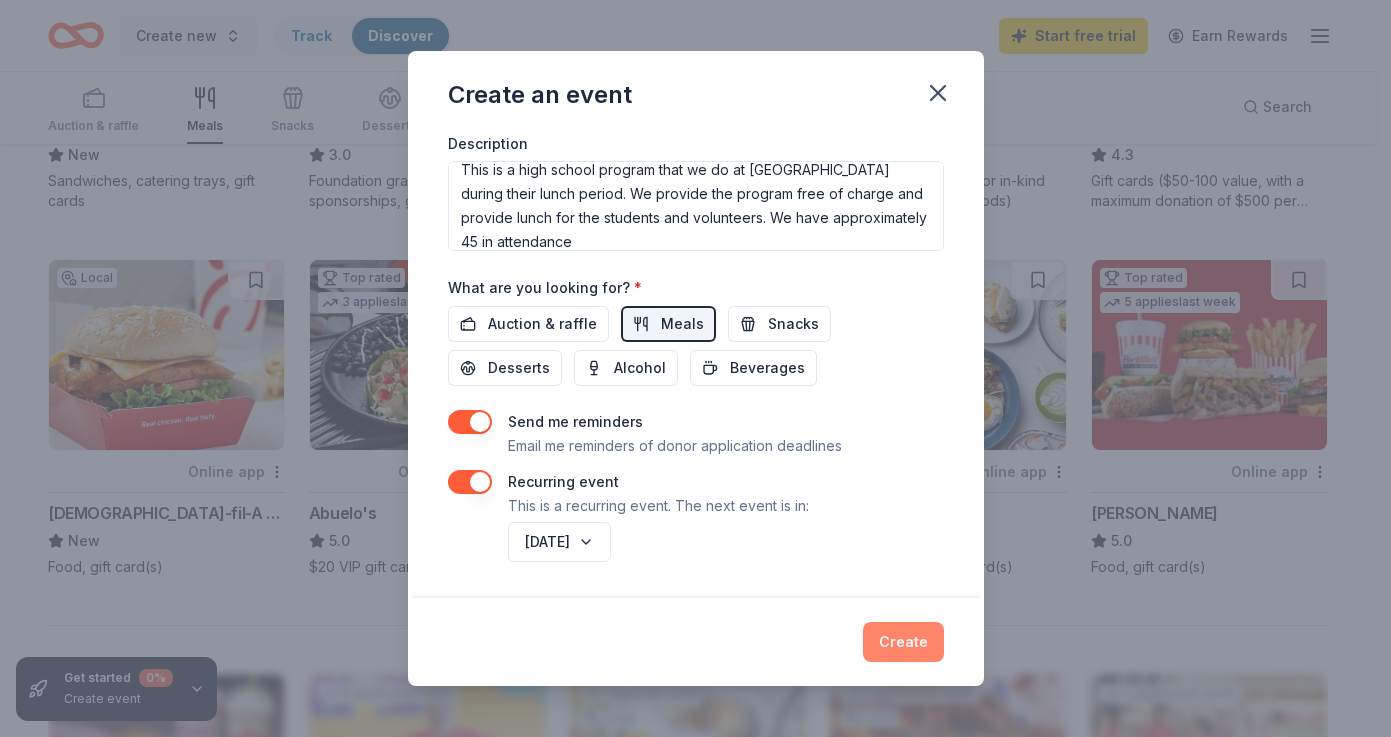 click on "Create" at bounding box center (903, 642) 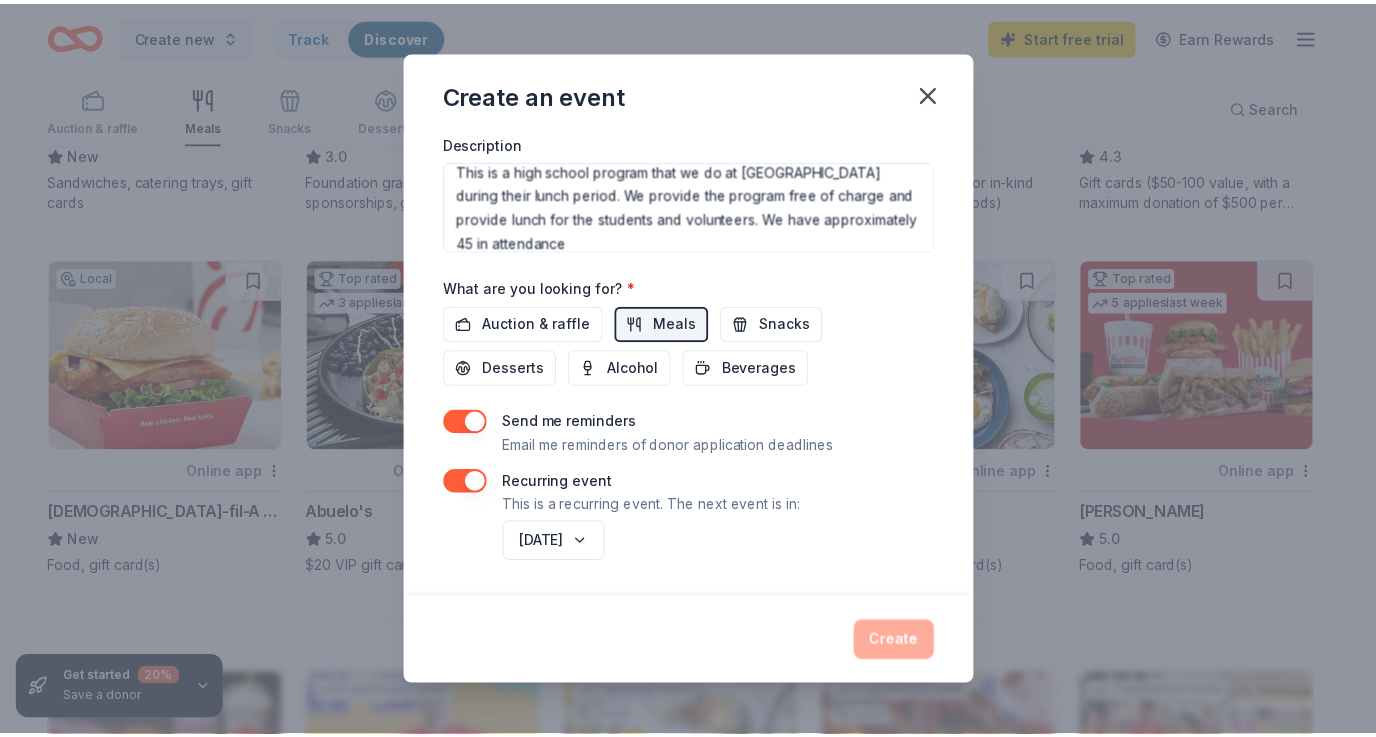 scroll, scrollTop: 0, scrollLeft: 0, axis: both 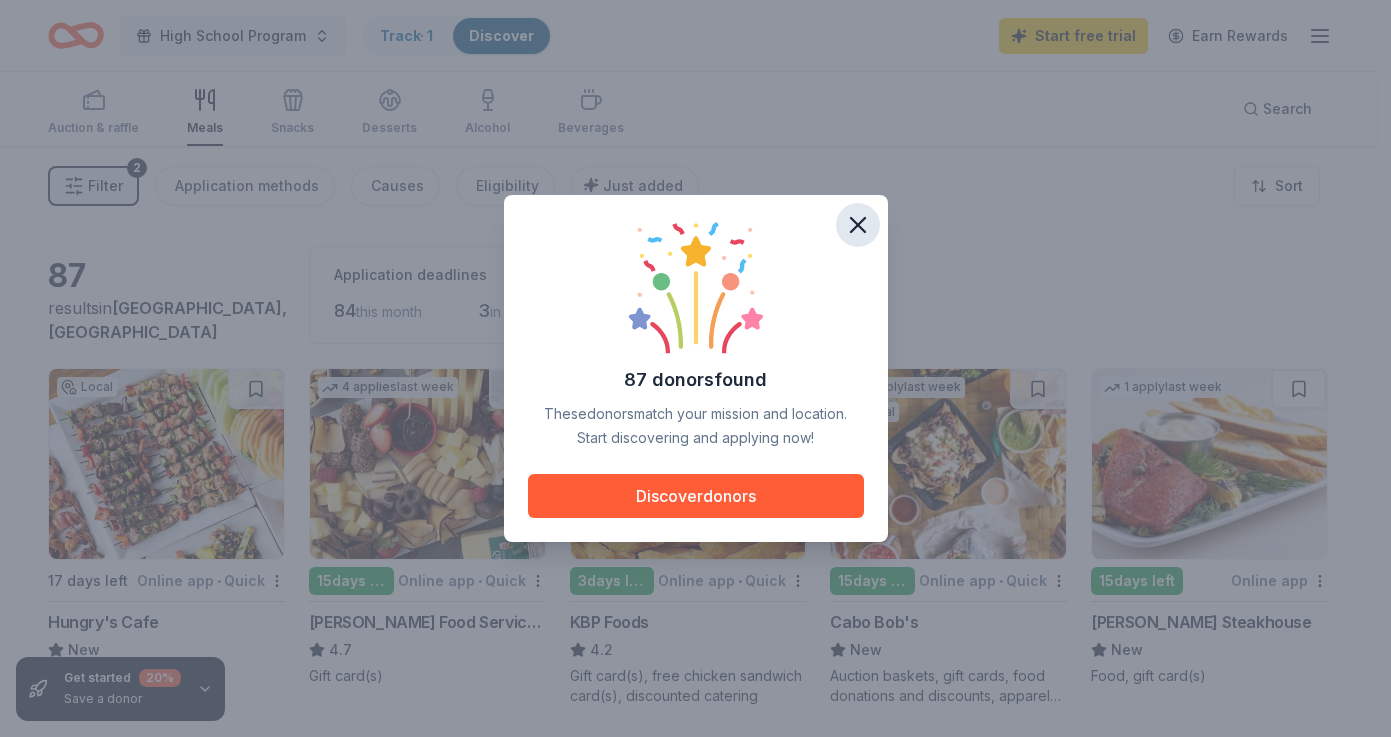 click 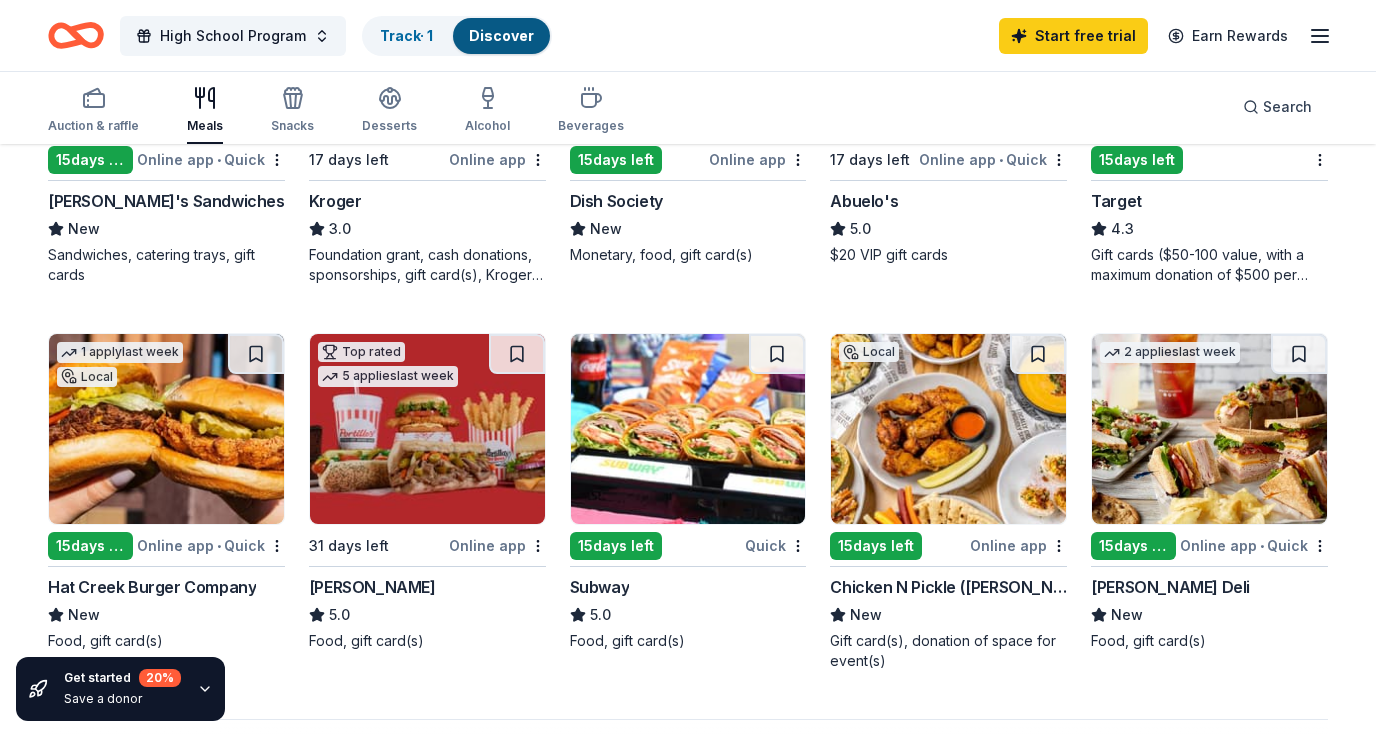 scroll, scrollTop: 1196, scrollLeft: 0, axis: vertical 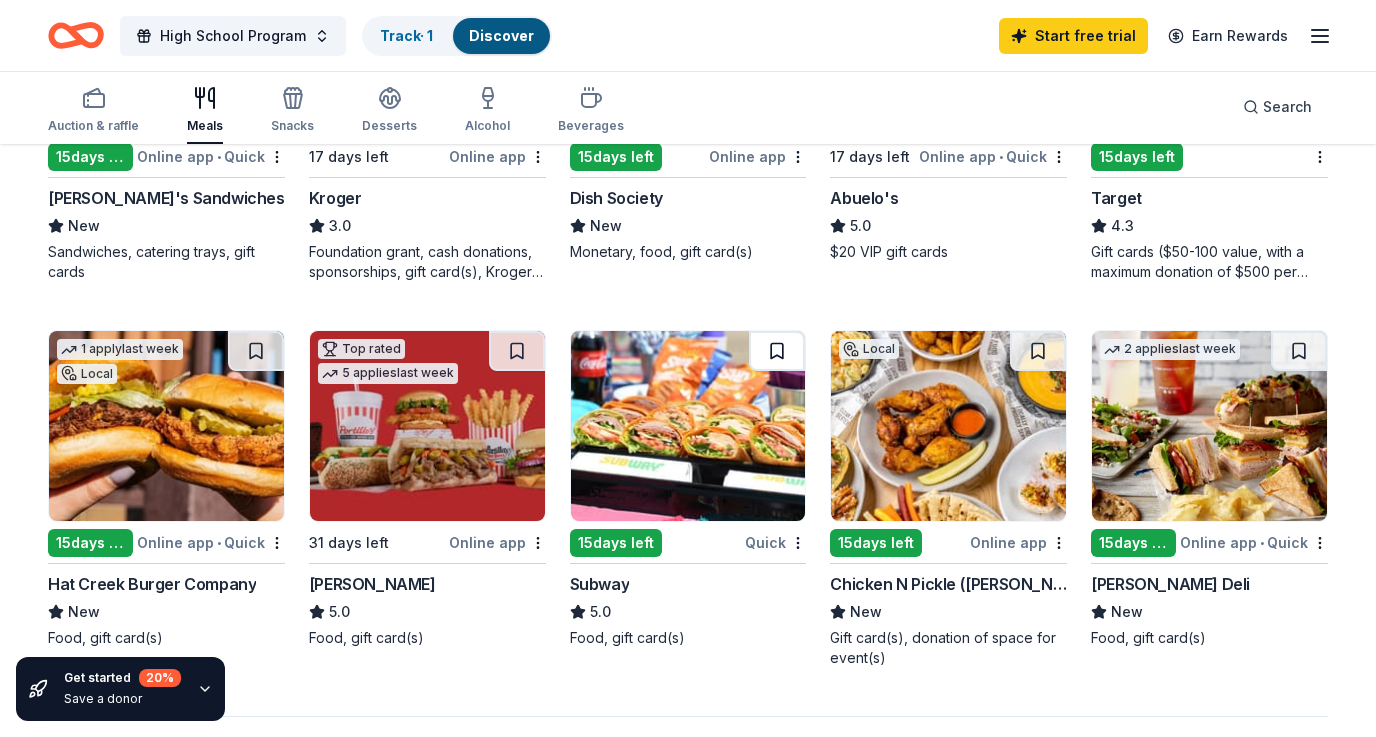 click at bounding box center (777, 351) 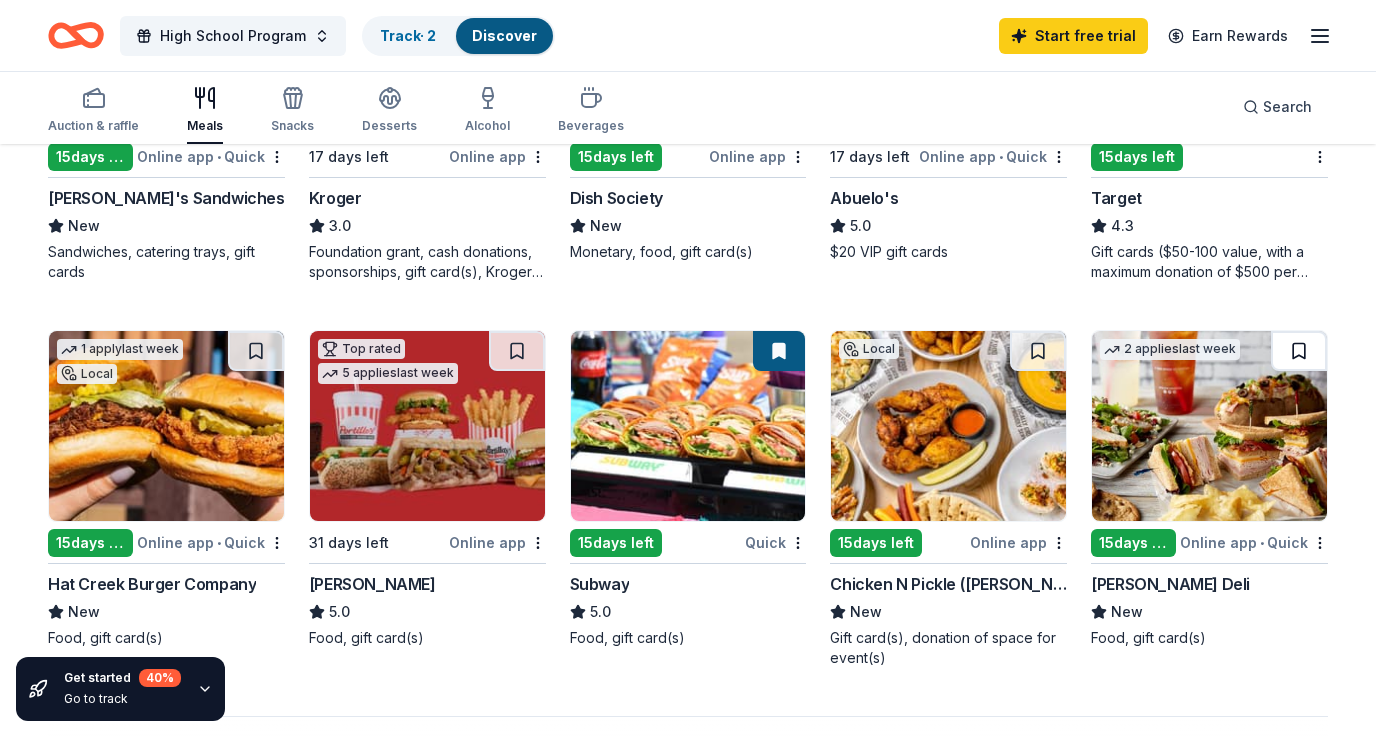 click at bounding box center [1299, 351] 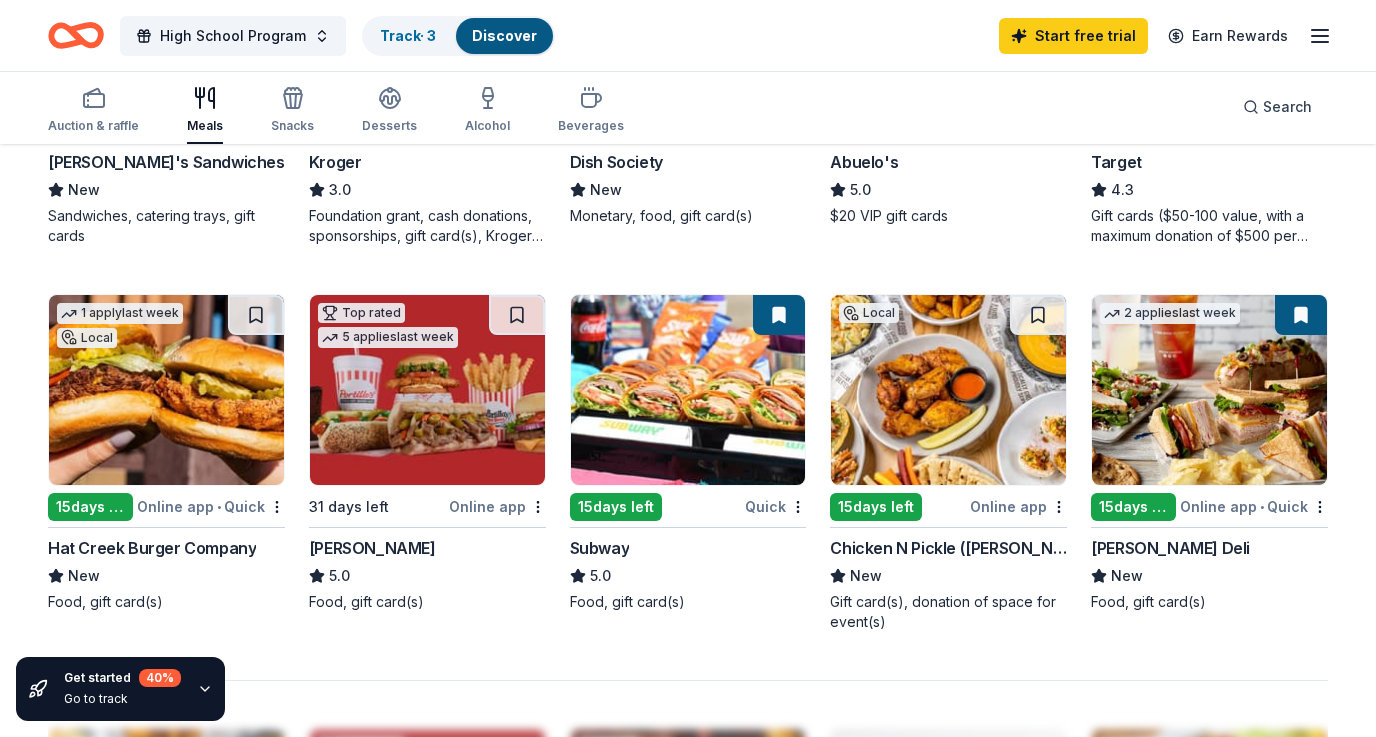 scroll, scrollTop: 1186, scrollLeft: 0, axis: vertical 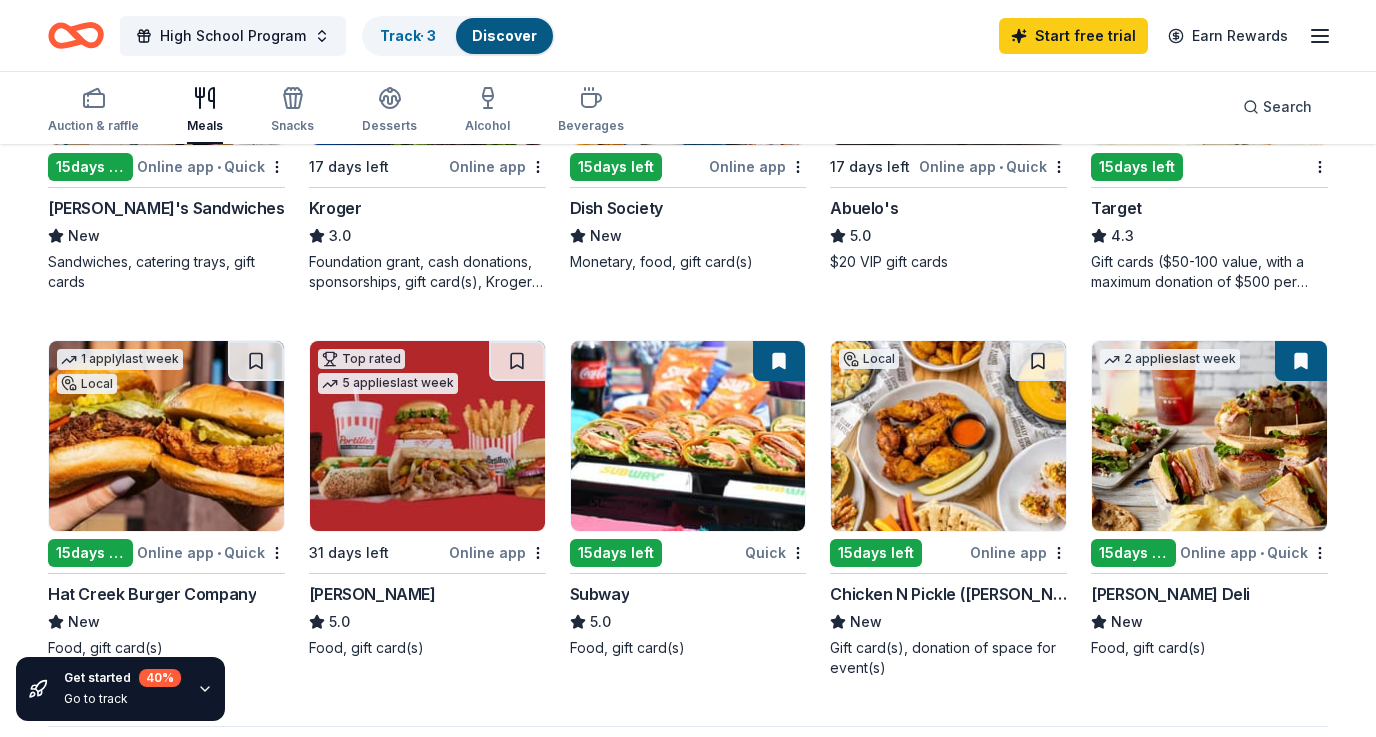 click at bounding box center [688, 436] 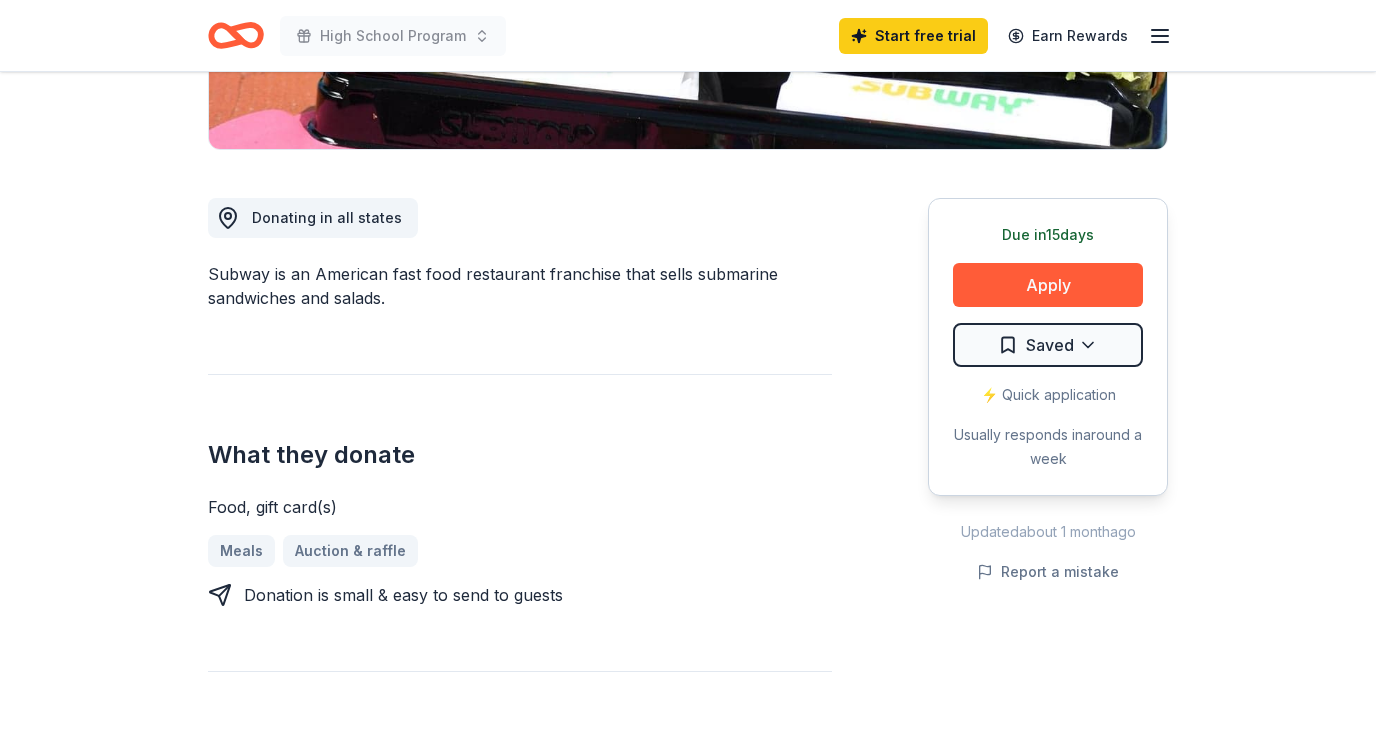 scroll, scrollTop: 464, scrollLeft: 0, axis: vertical 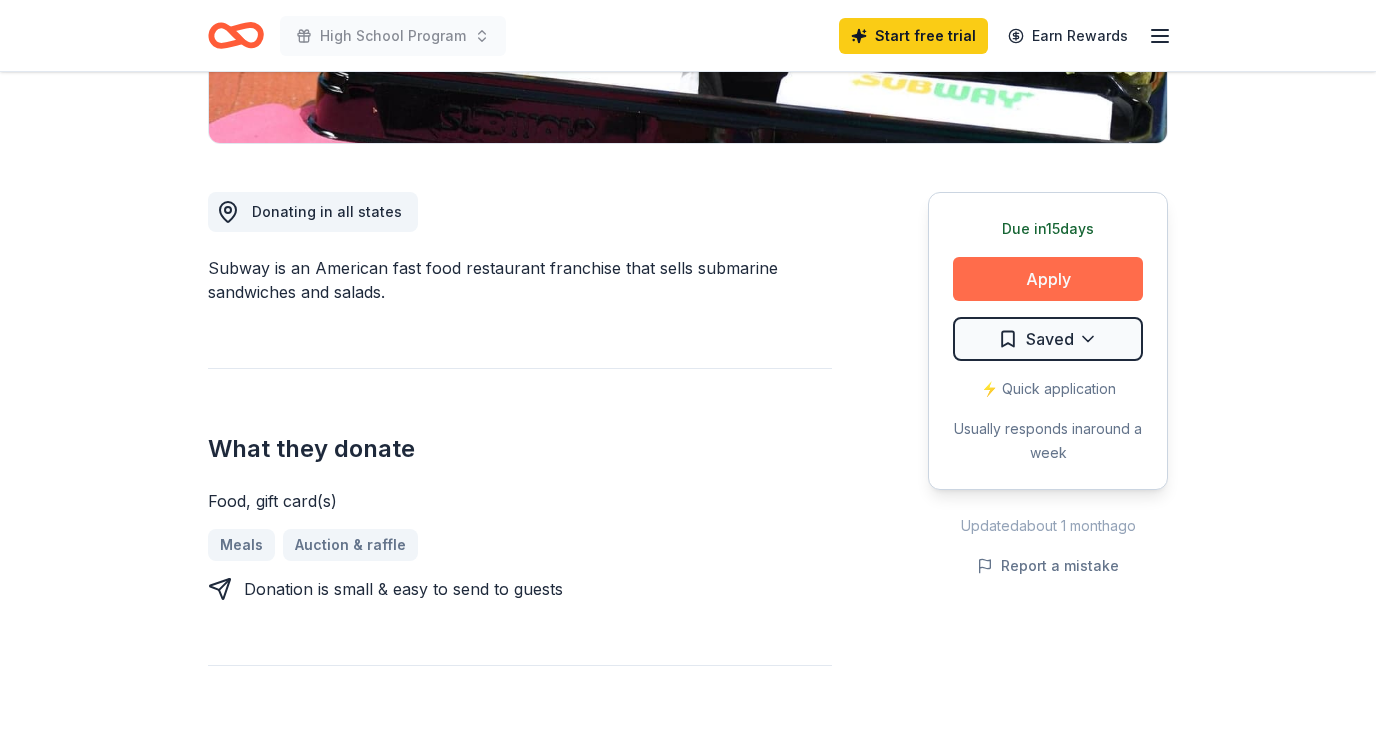 click on "Apply" at bounding box center [1048, 279] 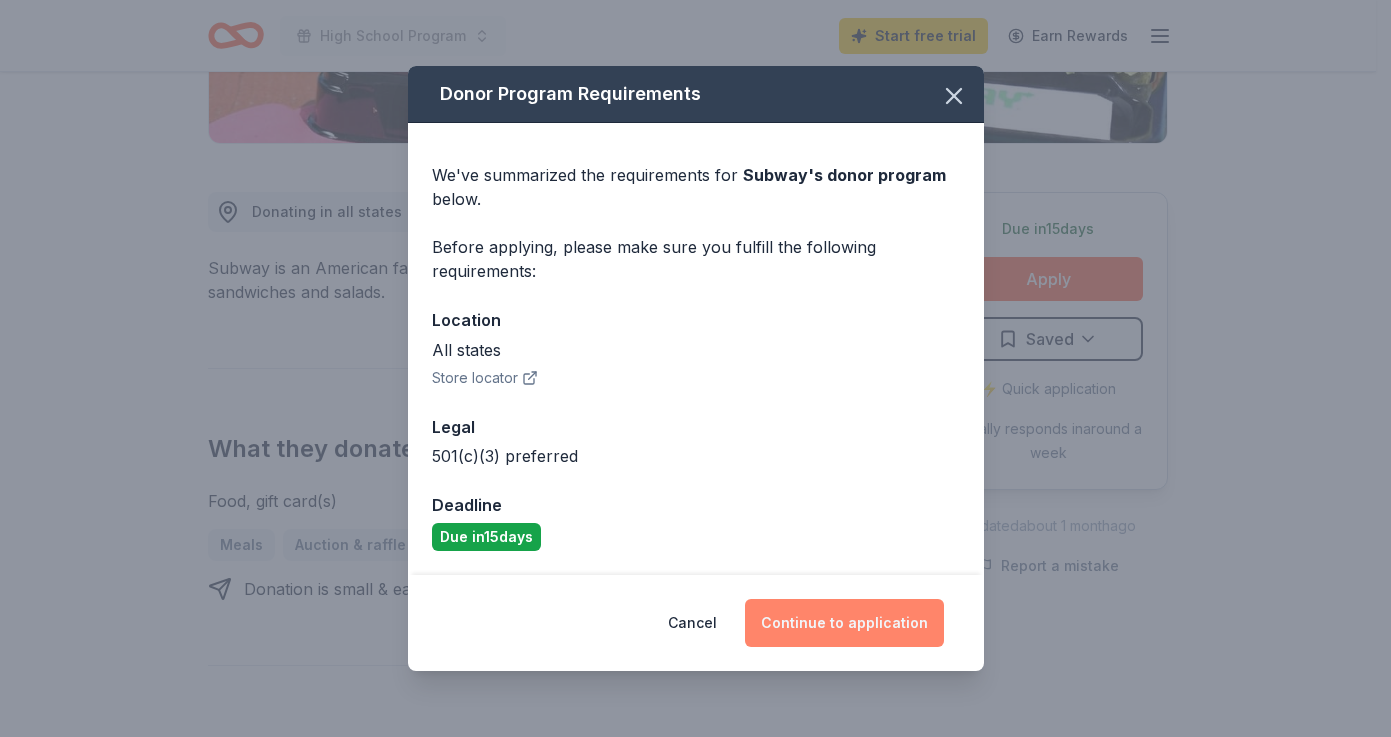 click on "Continue to application" at bounding box center [844, 623] 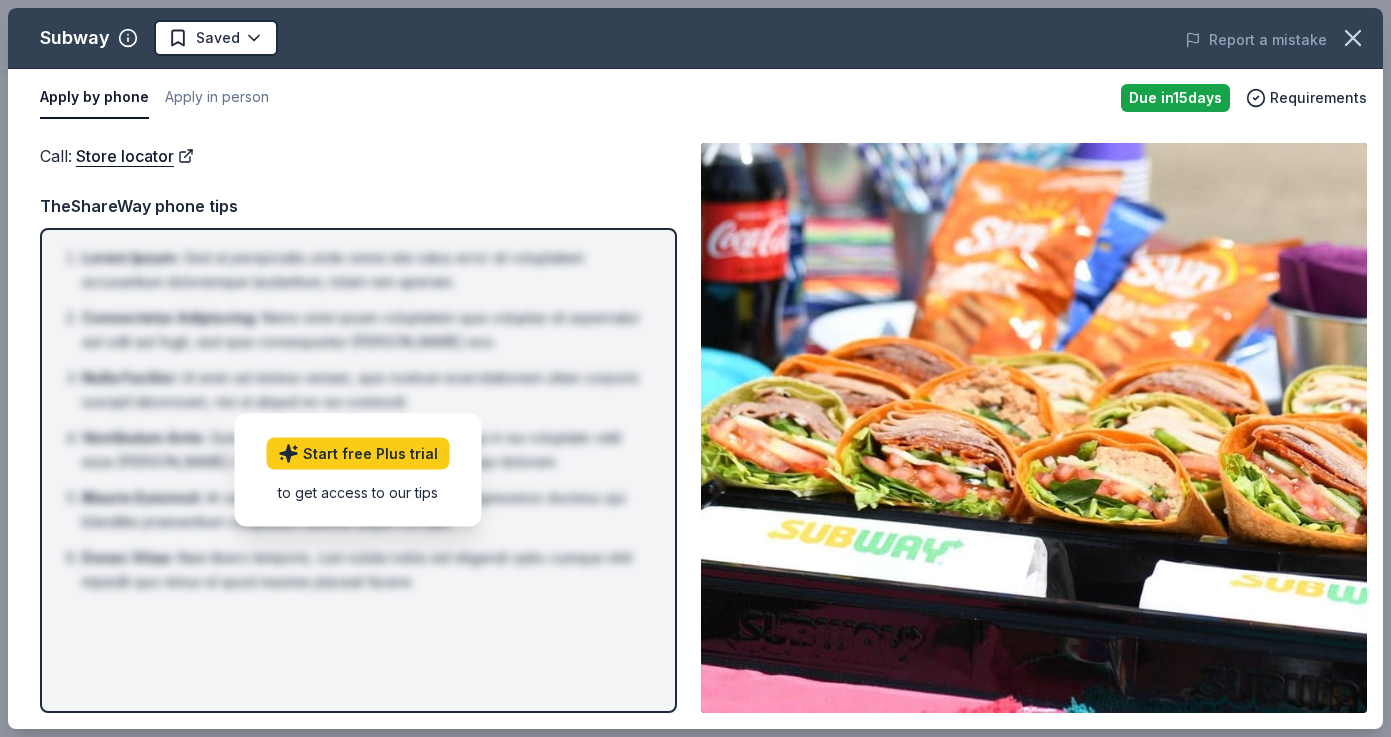 click on "to get access to our tips" at bounding box center (358, 492) 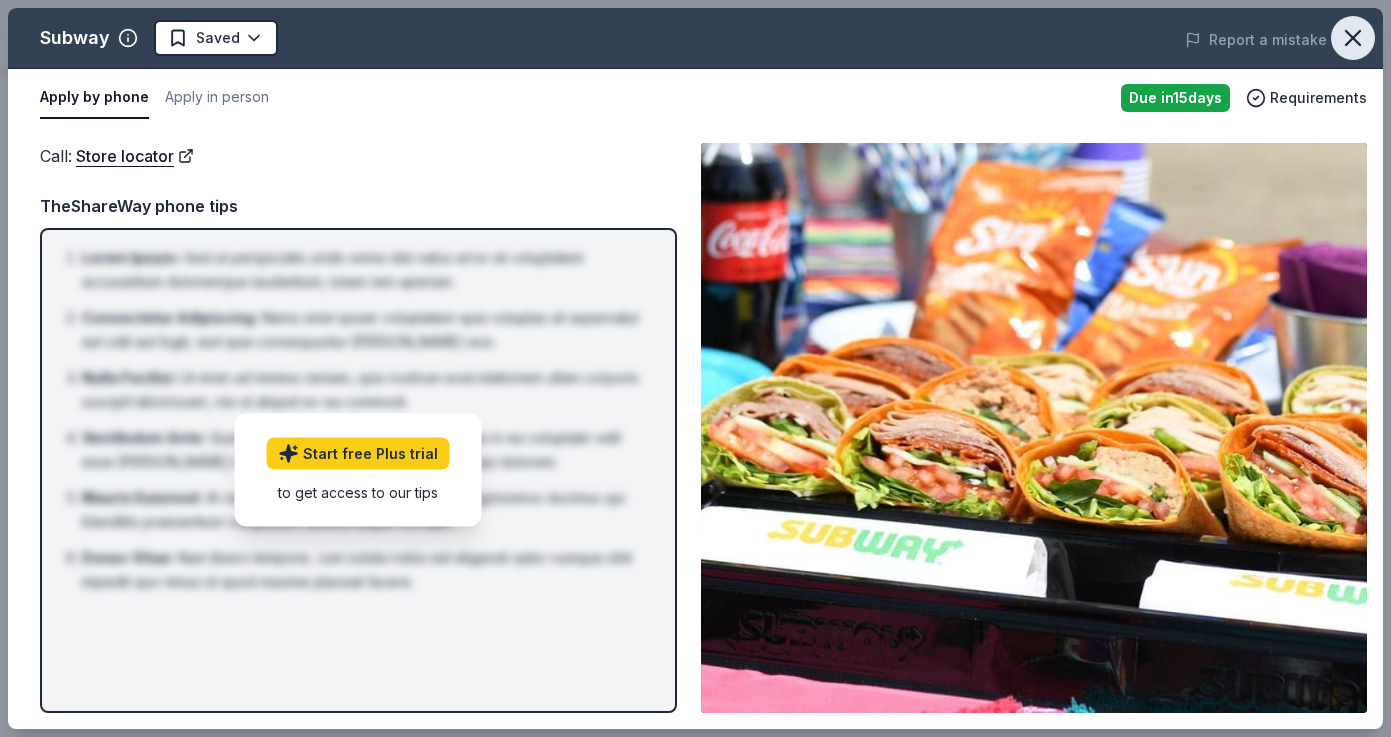 click 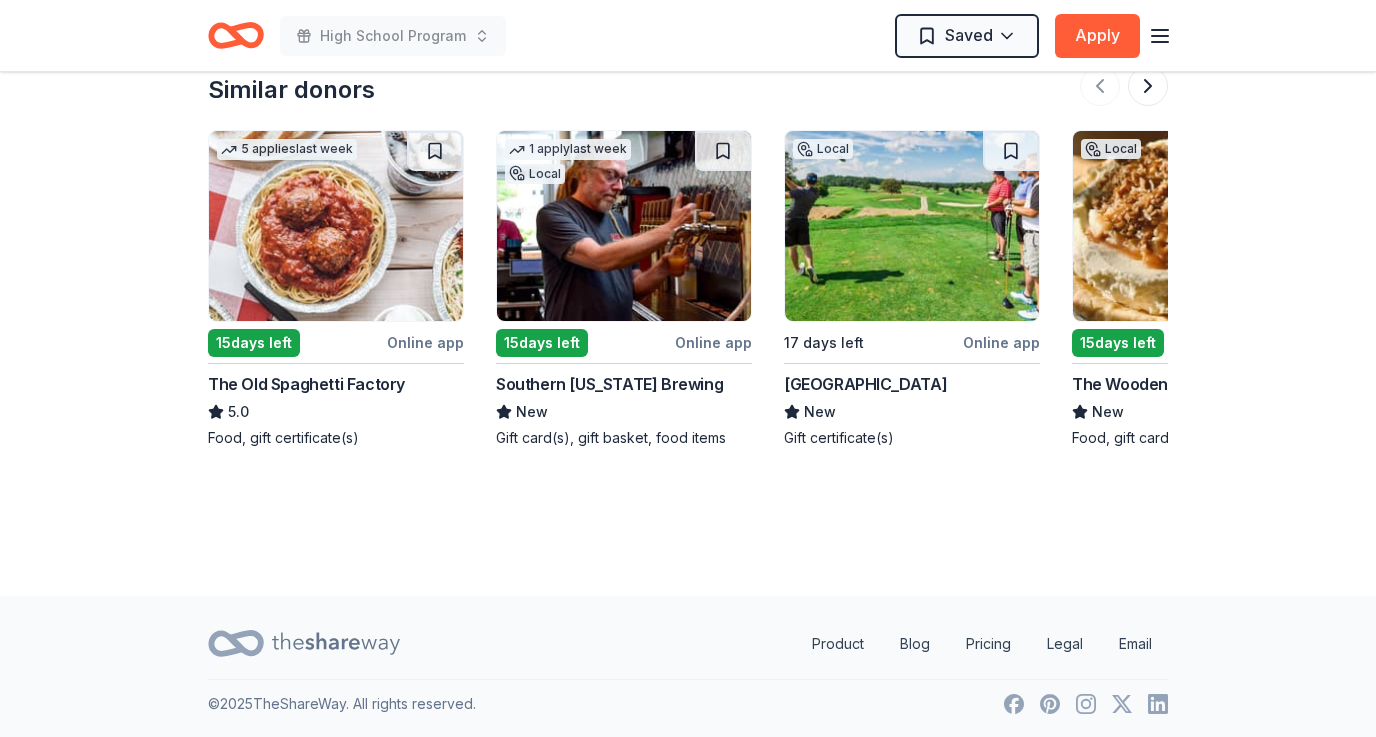 scroll, scrollTop: 2380, scrollLeft: 0, axis: vertical 